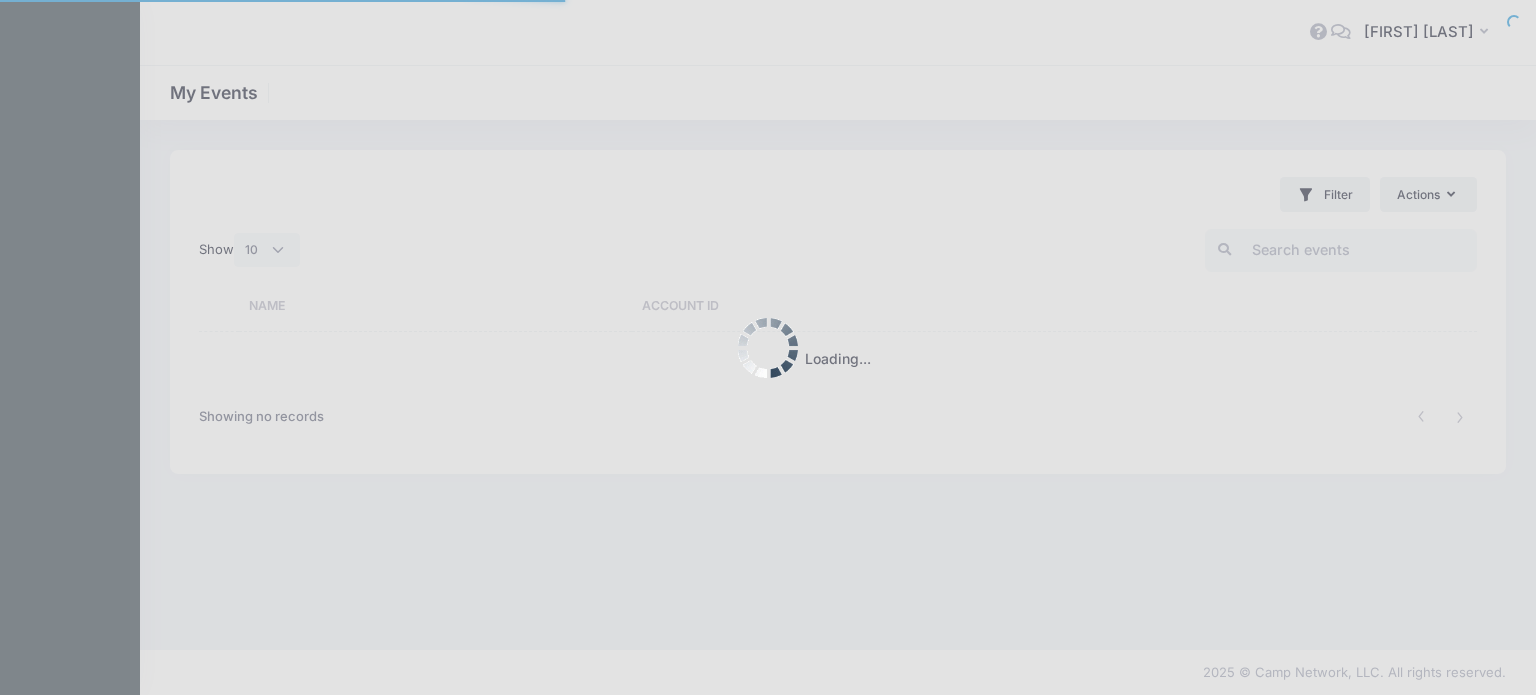 select on "10" 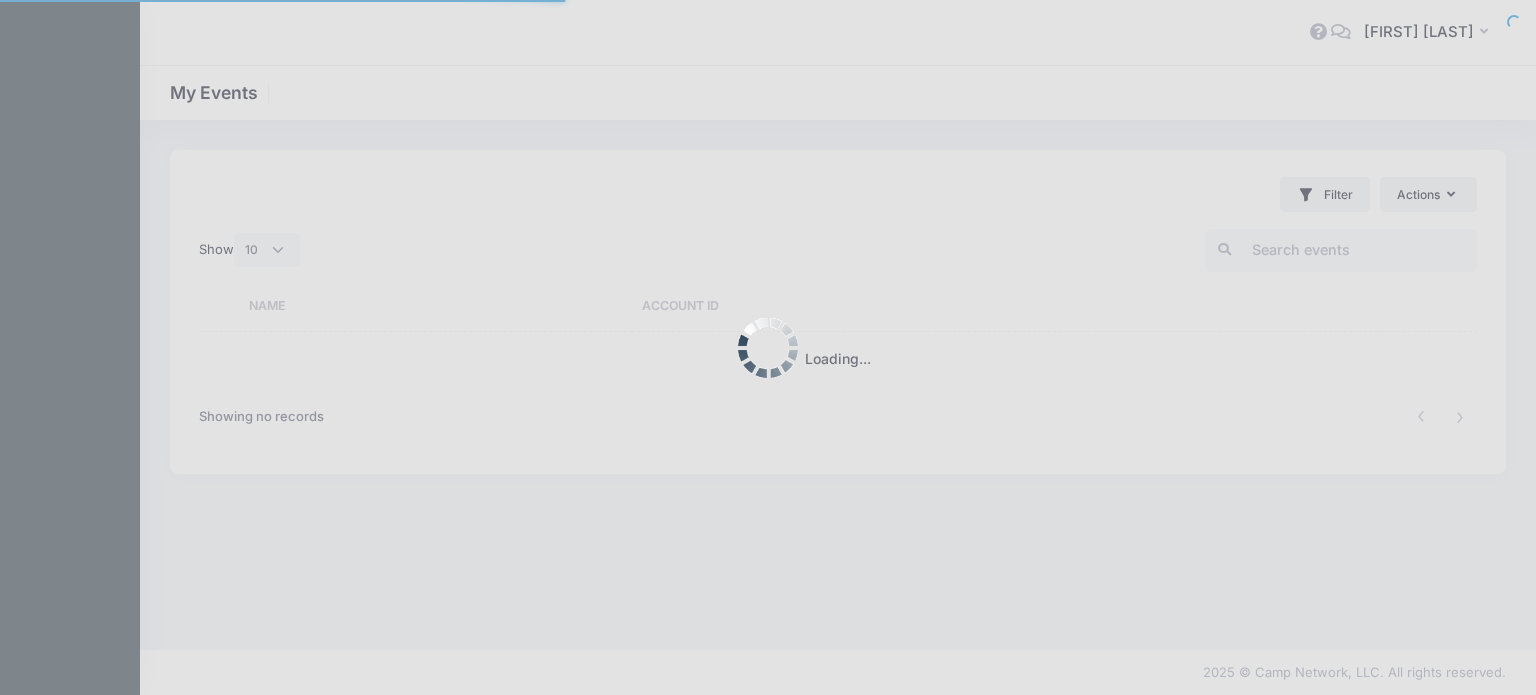 scroll, scrollTop: 0, scrollLeft: 0, axis: both 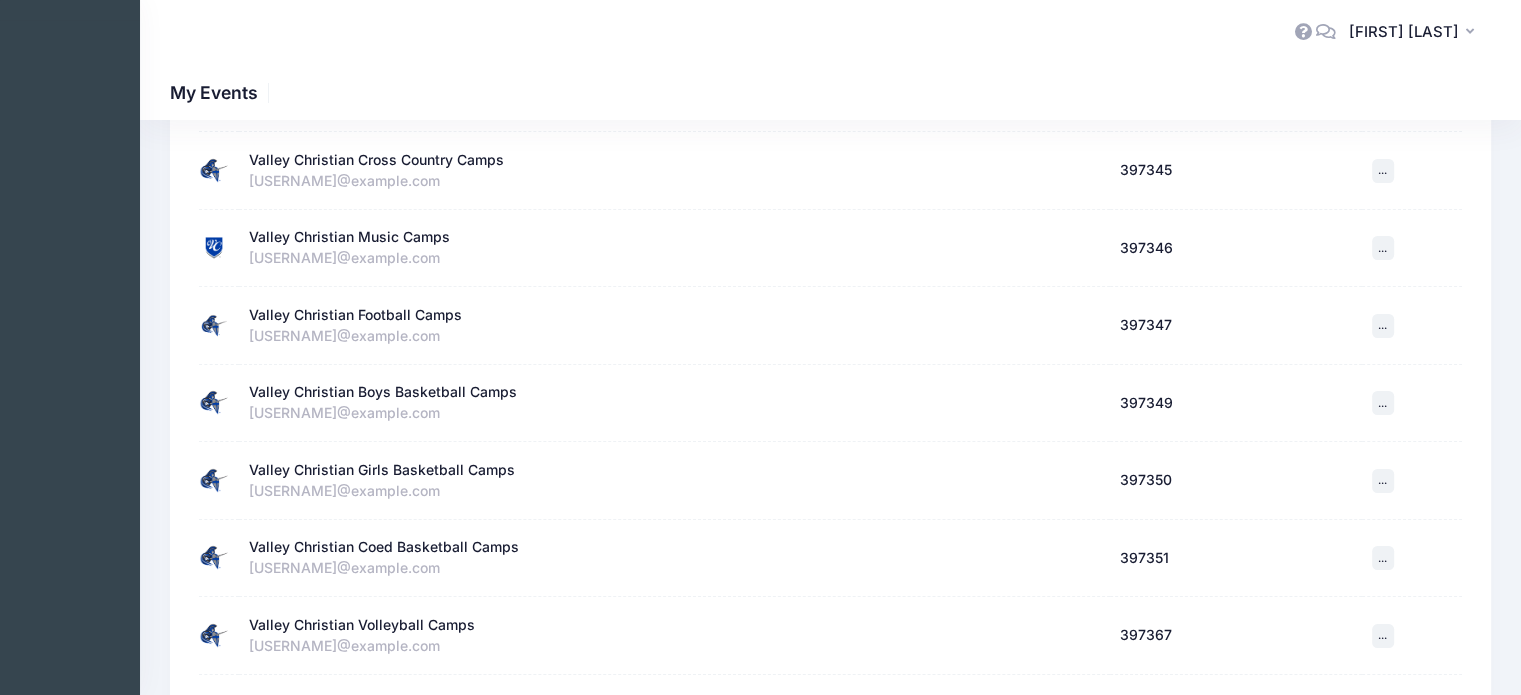 click on "Valley Christian Volleyball Camps" at bounding box center (362, 625) 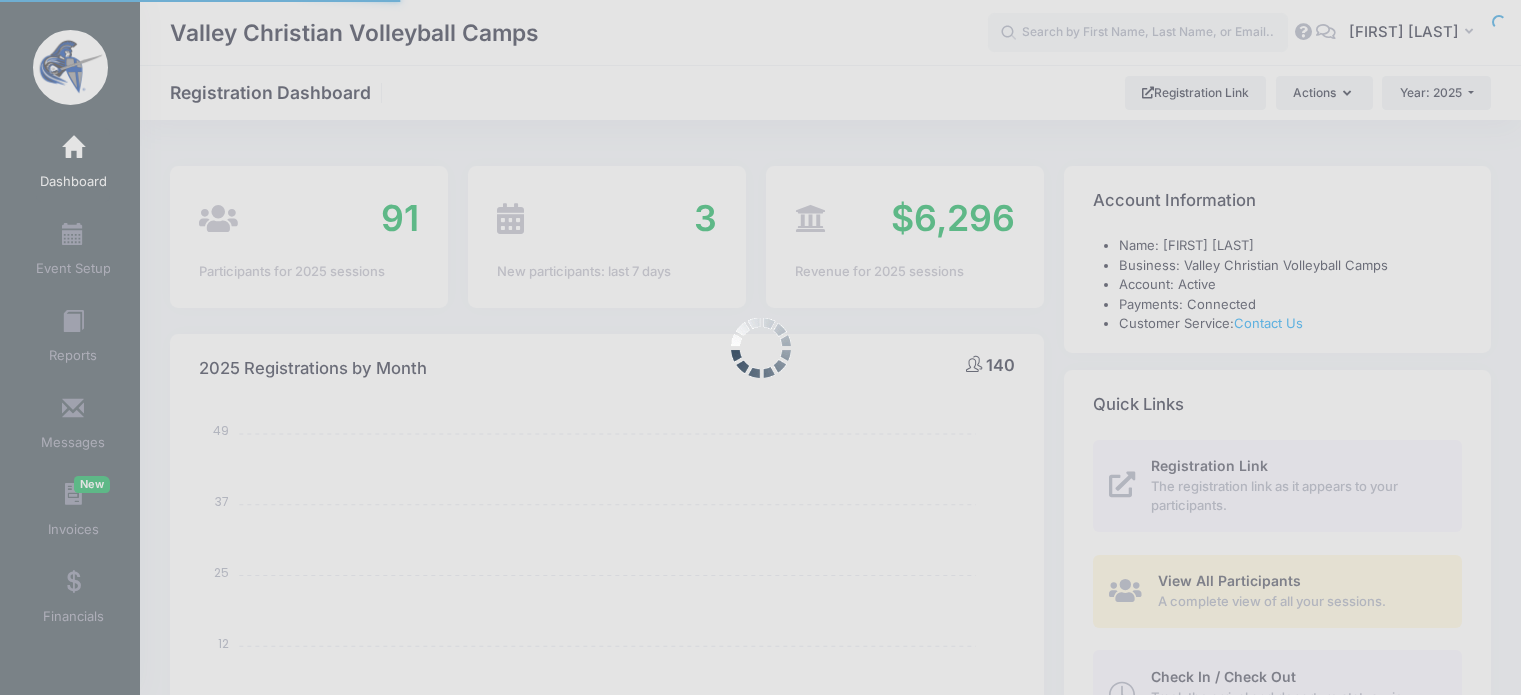 select 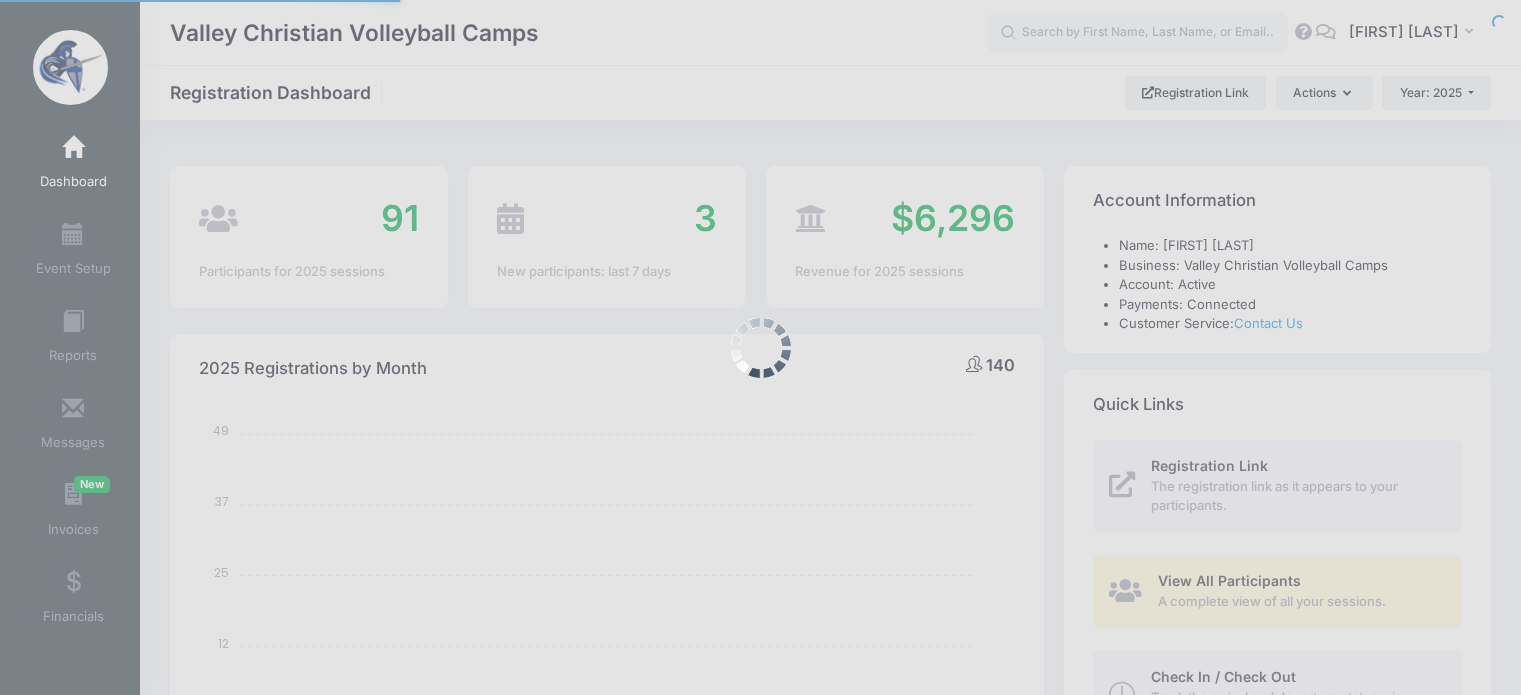 scroll, scrollTop: 0, scrollLeft: 0, axis: both 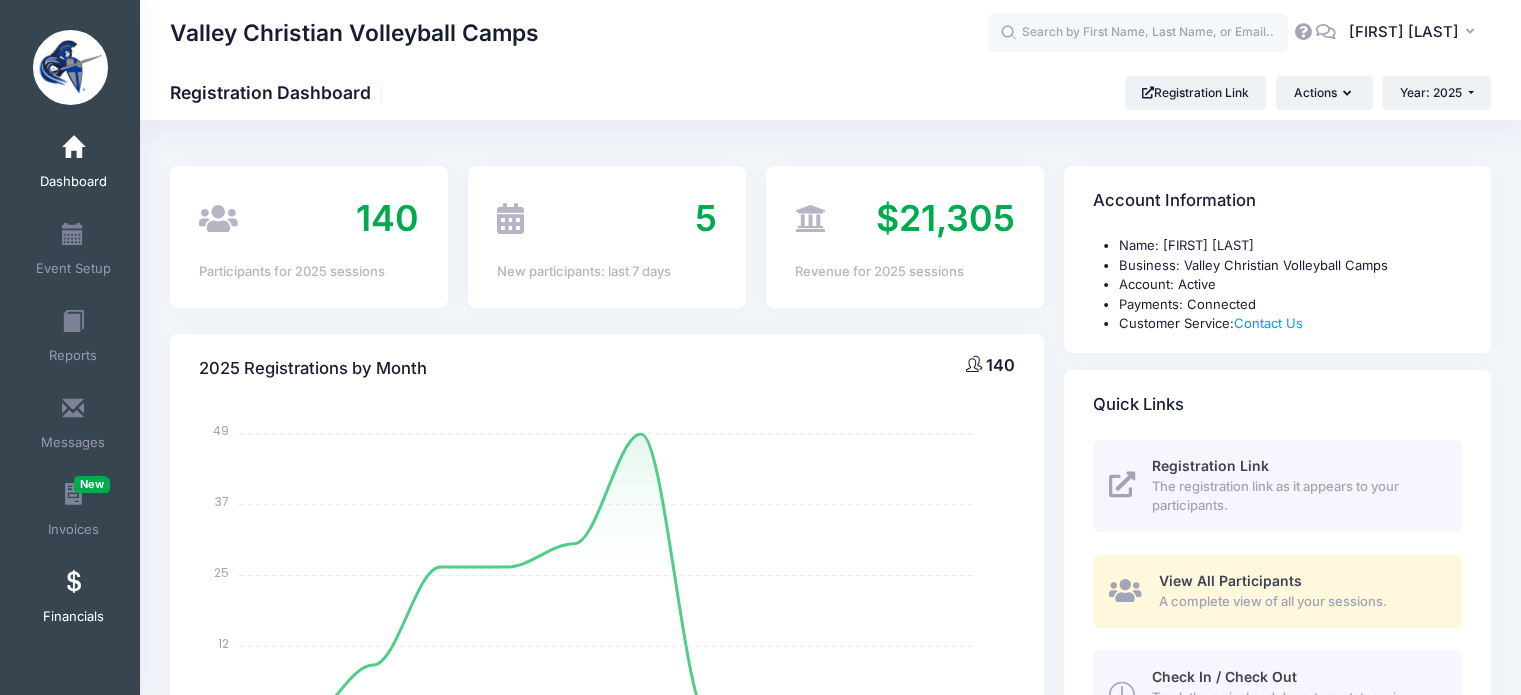 click at bounding box center [73, 583] 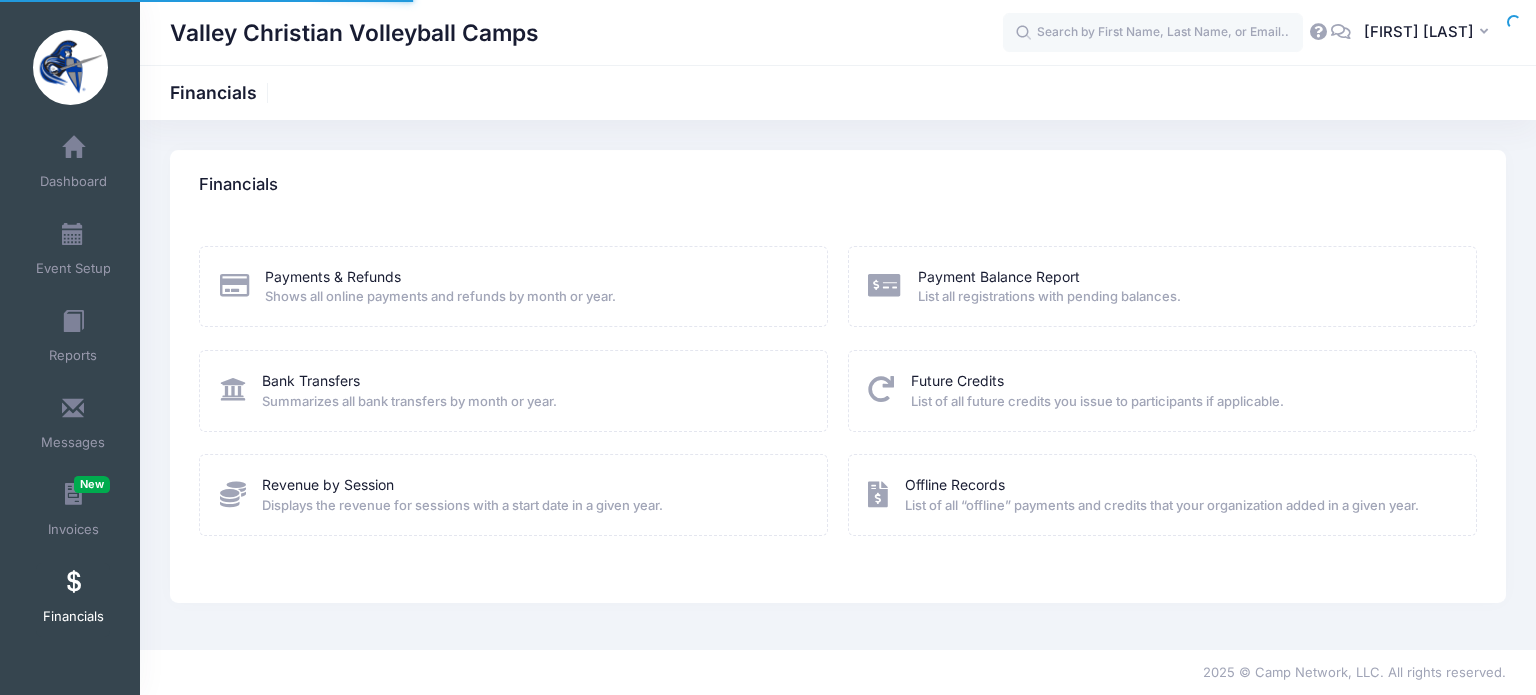 scroll, scrollTop: 0, scrollLeft: 0, axis: both 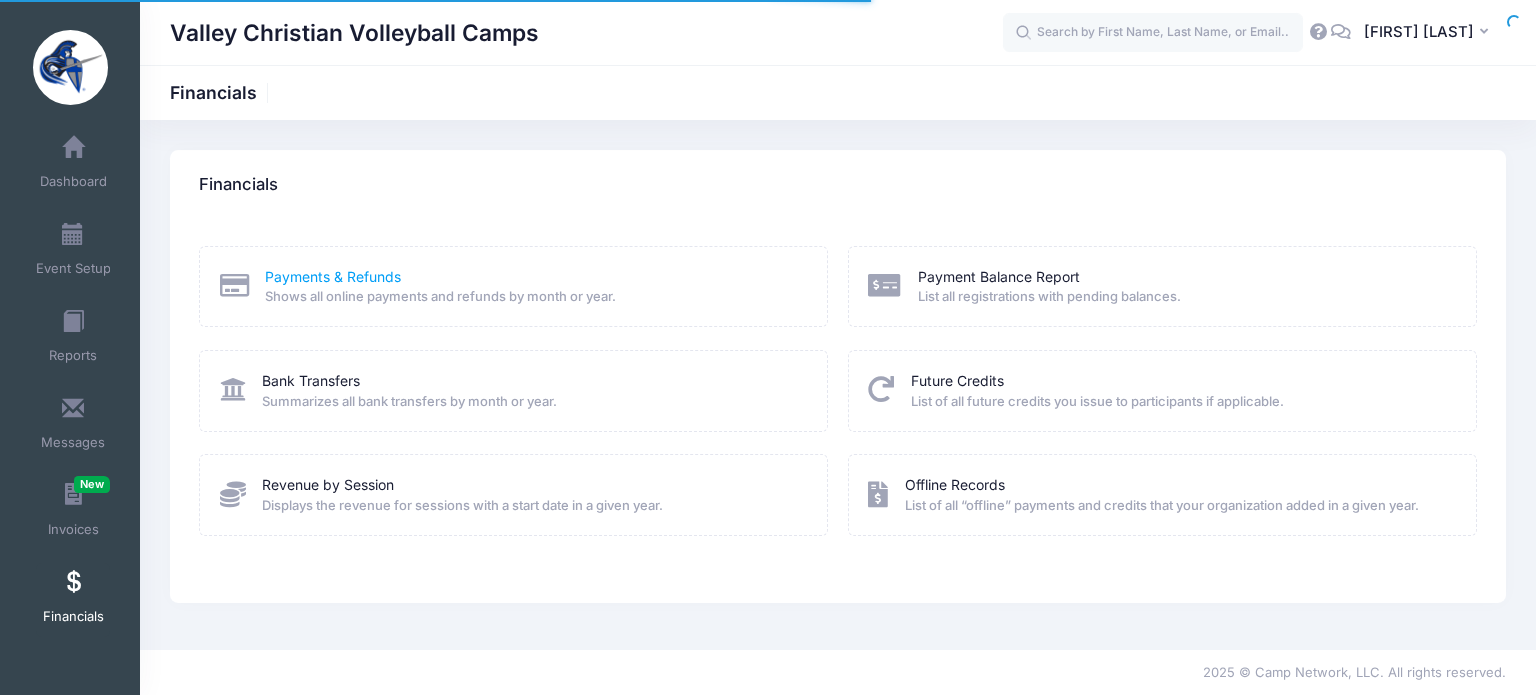 click on "Payments & Refunds" at bounding box center (333, 276) 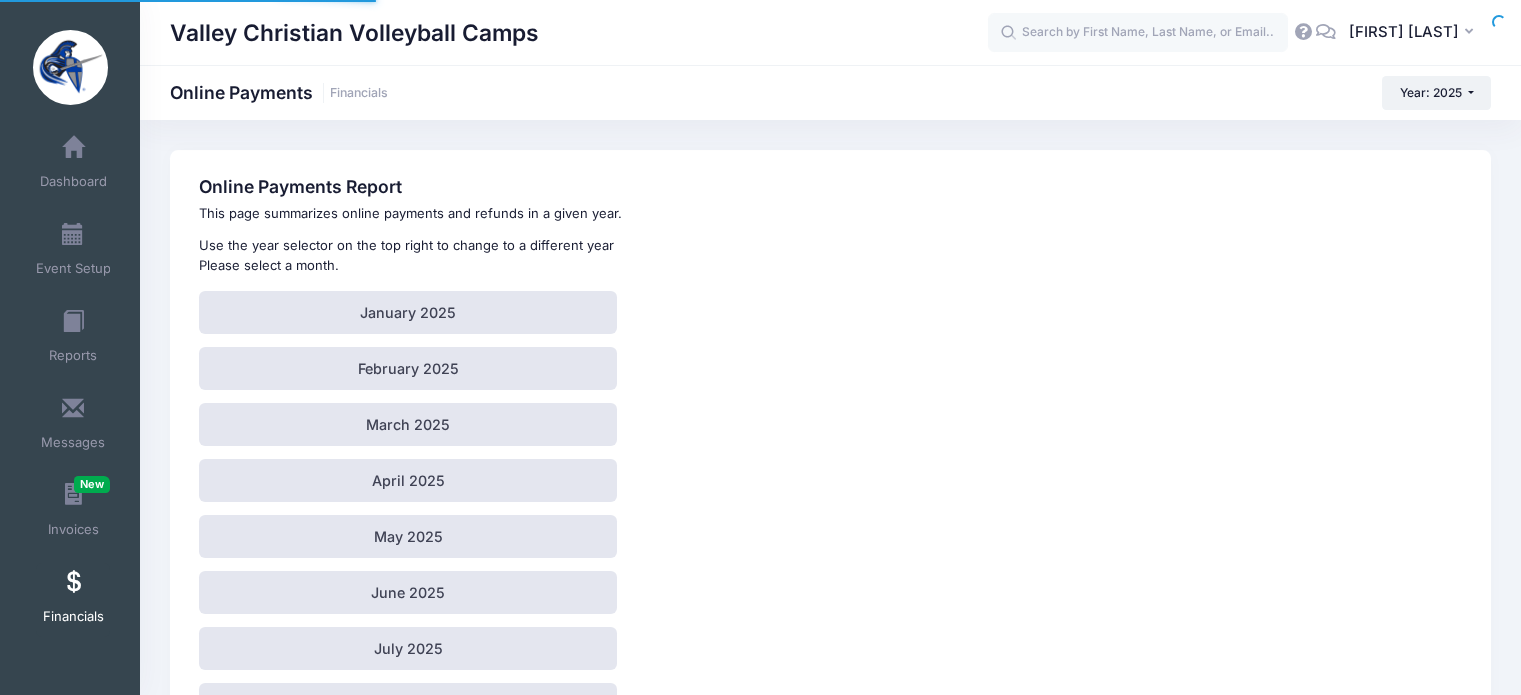 scroll, scrollTop: 0, scrollLeft: 0, axis: both 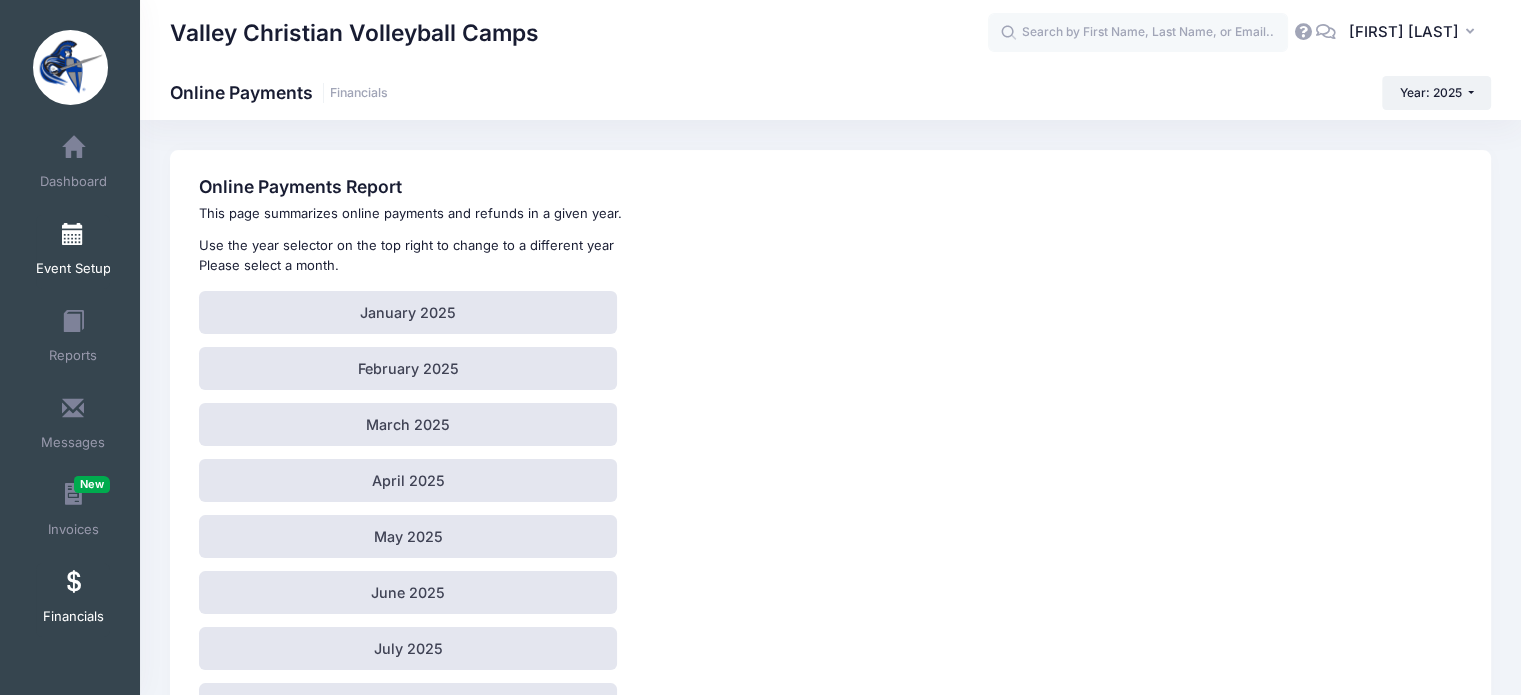 click at bounding box center (73, 235) 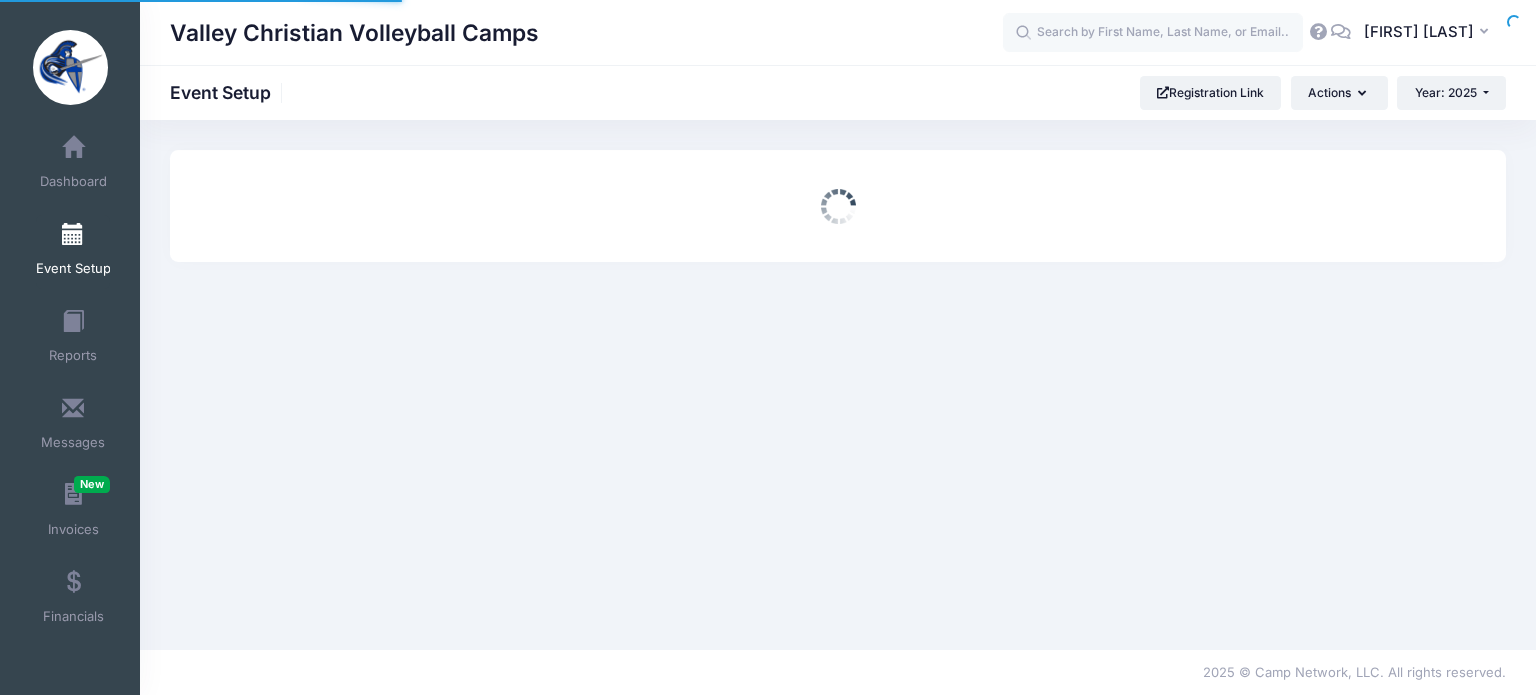 scroll, scrollTop: 0, scrollLeft: 0, axis: both 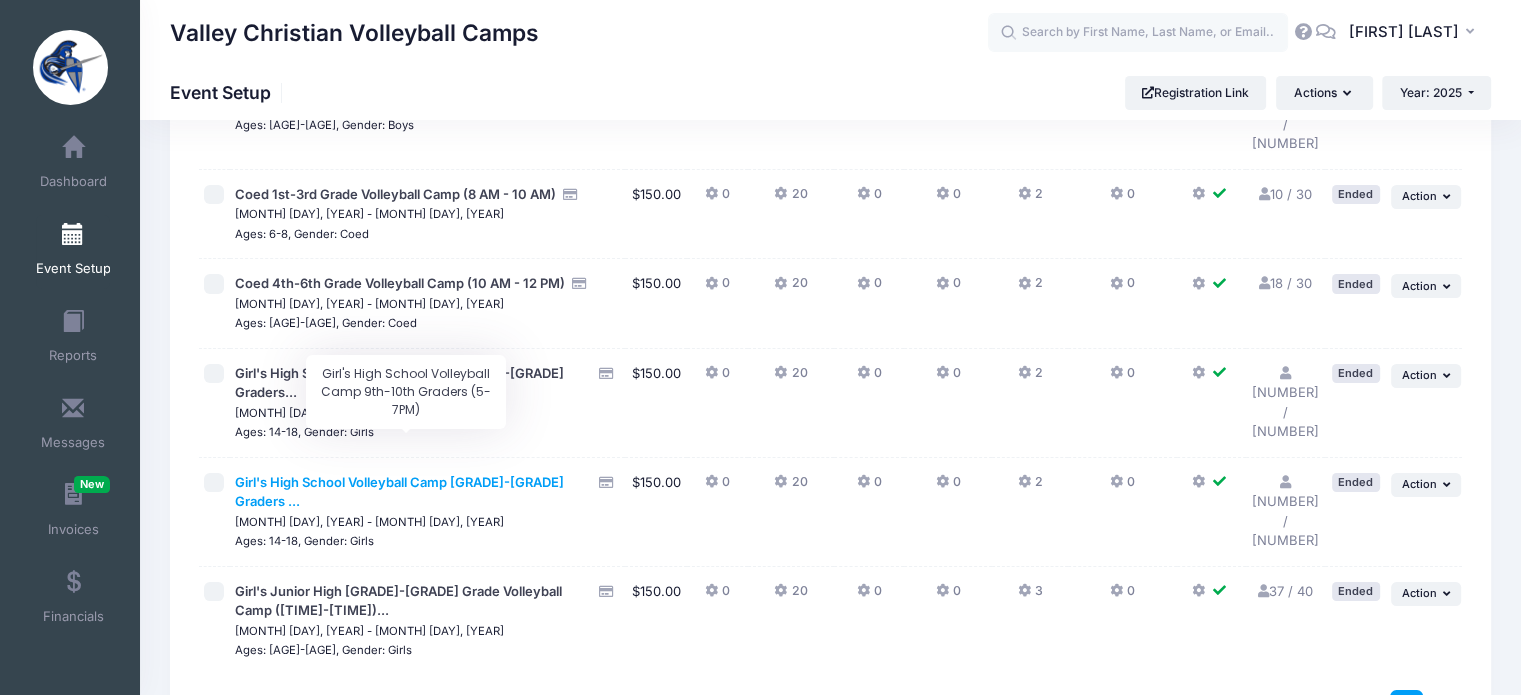 click on "Girl's High School Volleyball Camp 9th-10th Graders ..." at bounding box center [399, 492] 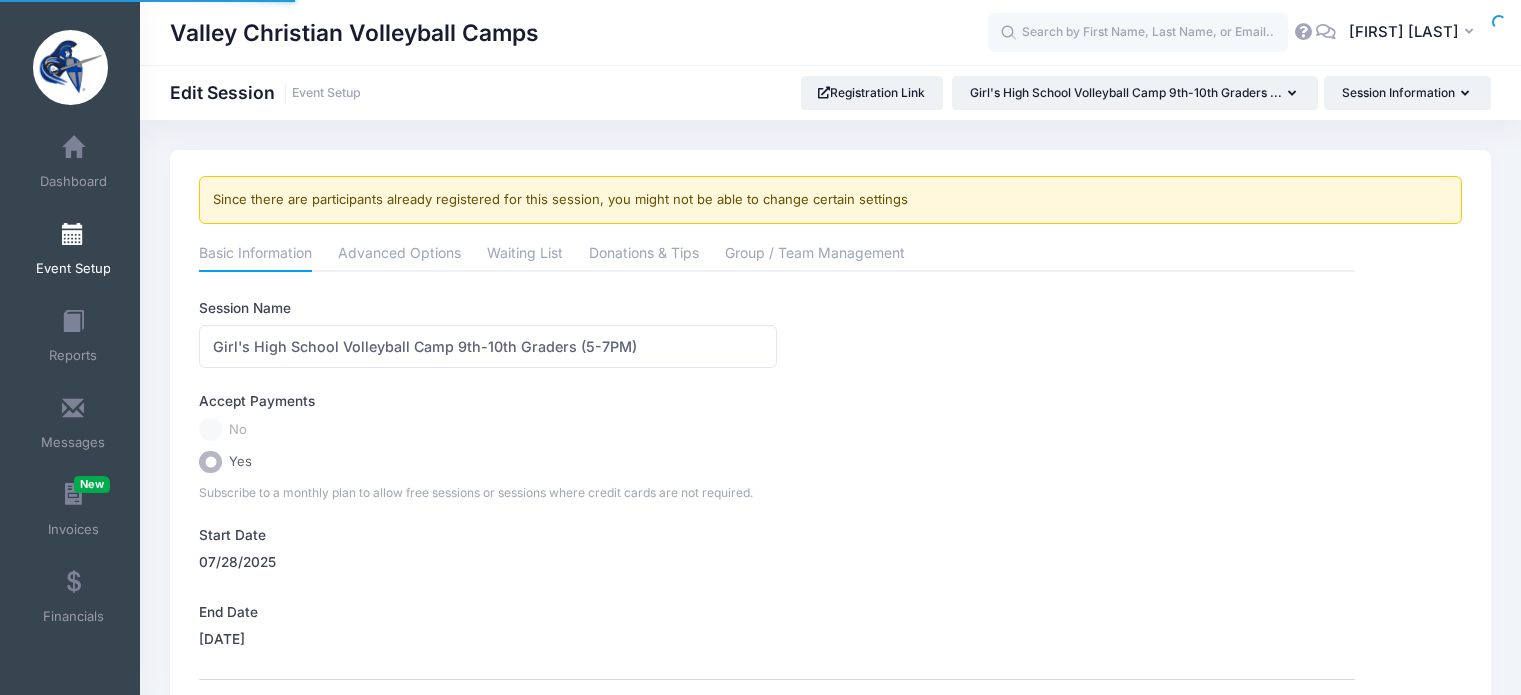 scroll, scrollTop: 0, scrollLeft: 0, axis: both 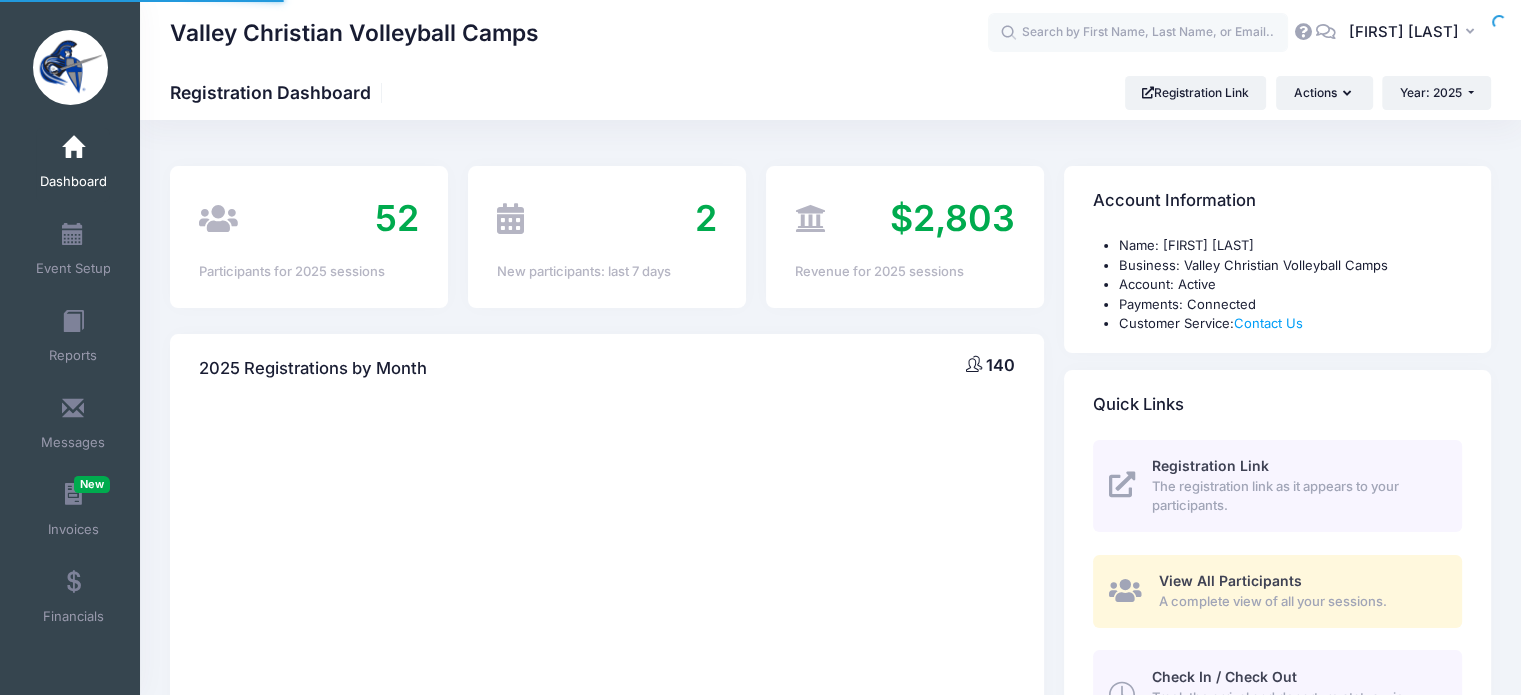 select 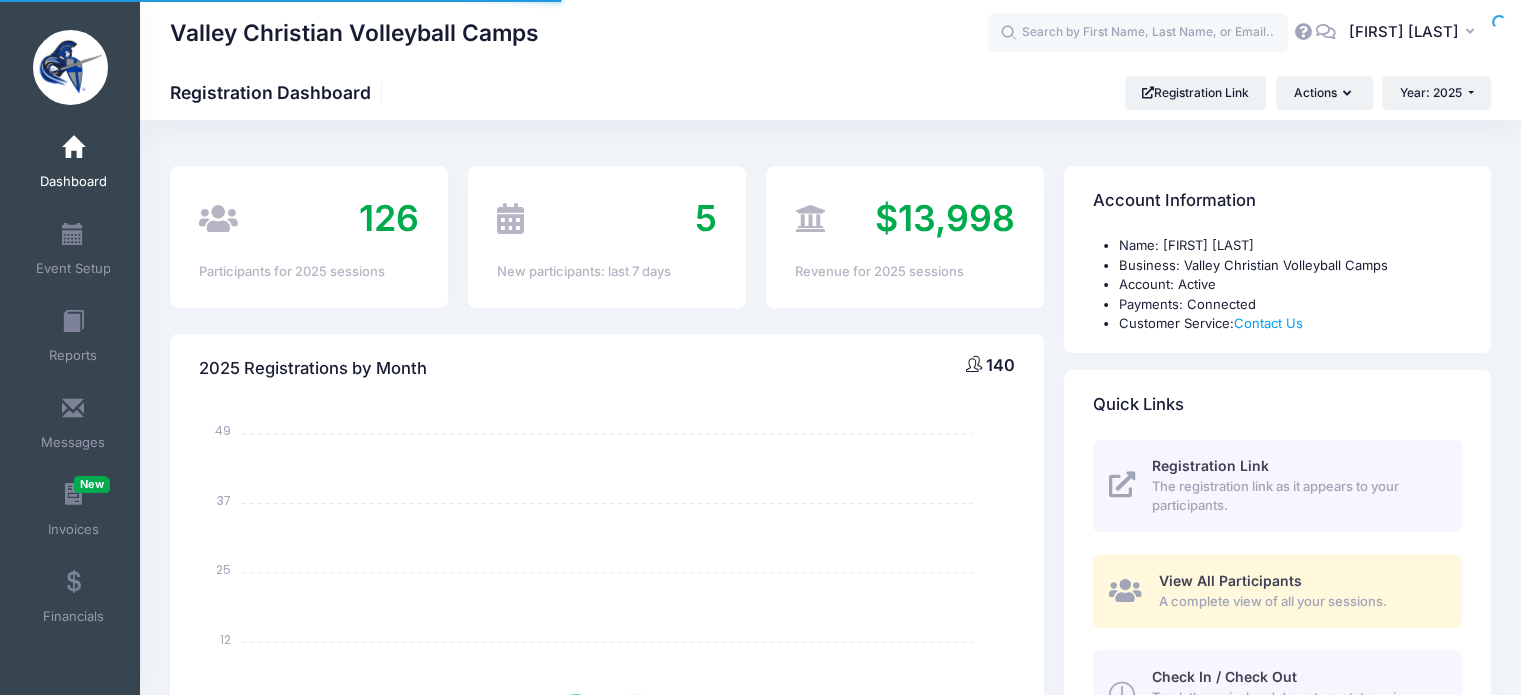 scroll, scrollTop: 0, scrollLeft: 0, axis: both 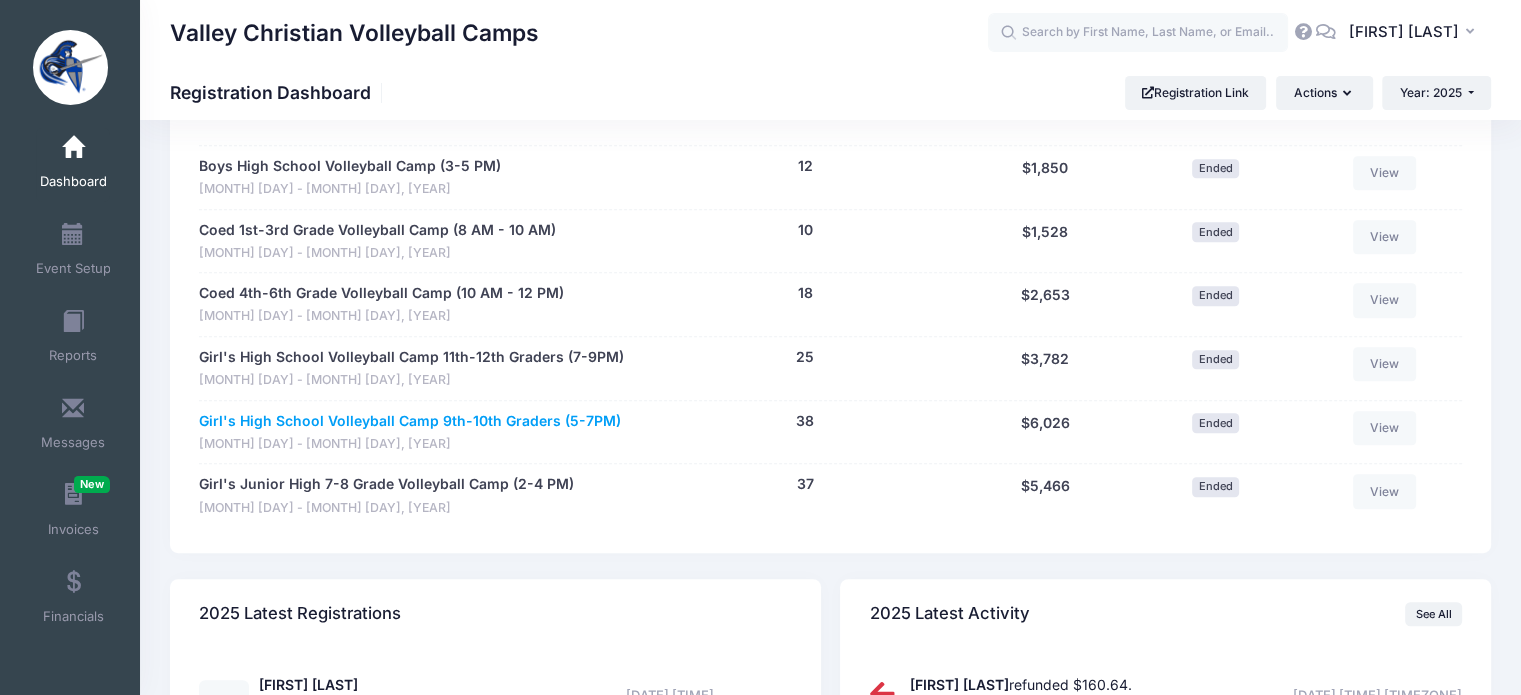click on "Girl's High School Volleyball Camp 9th-10th Graders (5-7PM)" at bounding box center [410, 421] 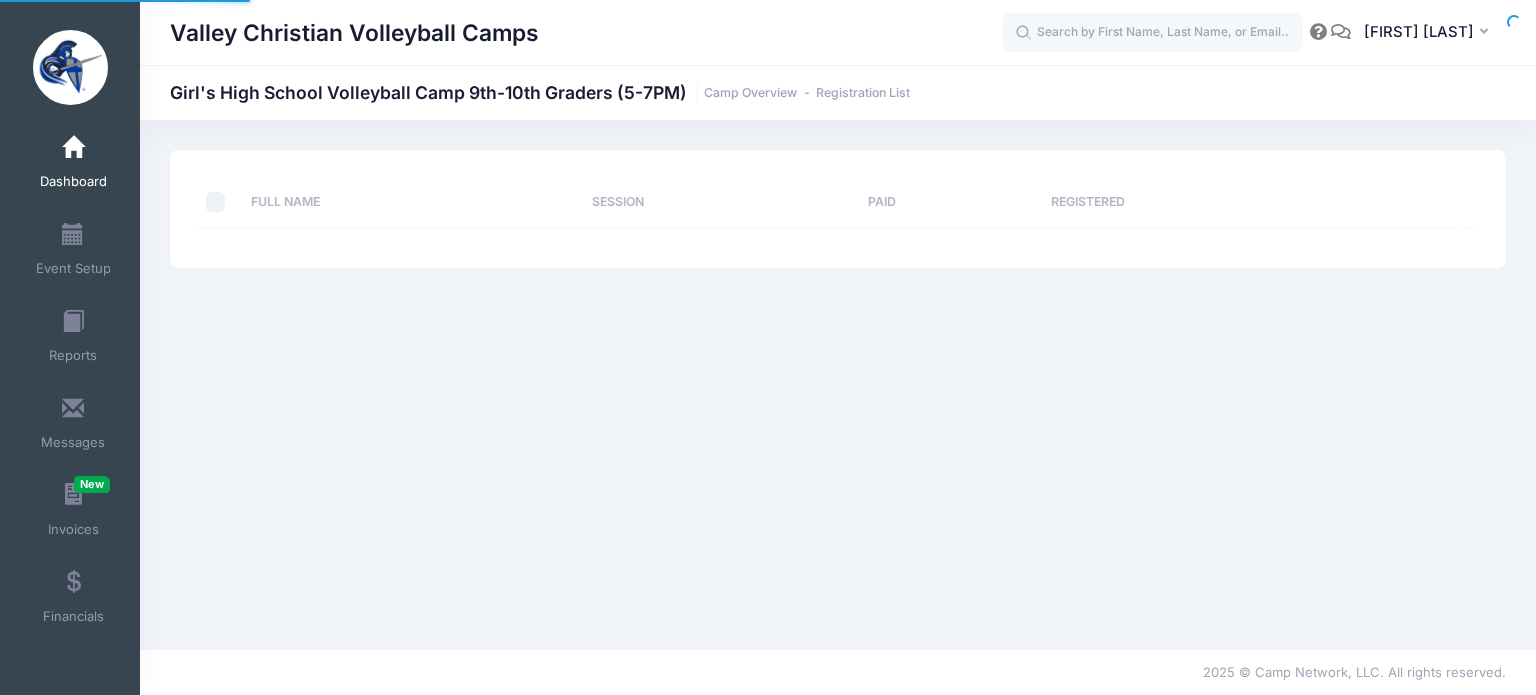 scroll, scrollTop: 0, scrollLeft: 0, axis: both 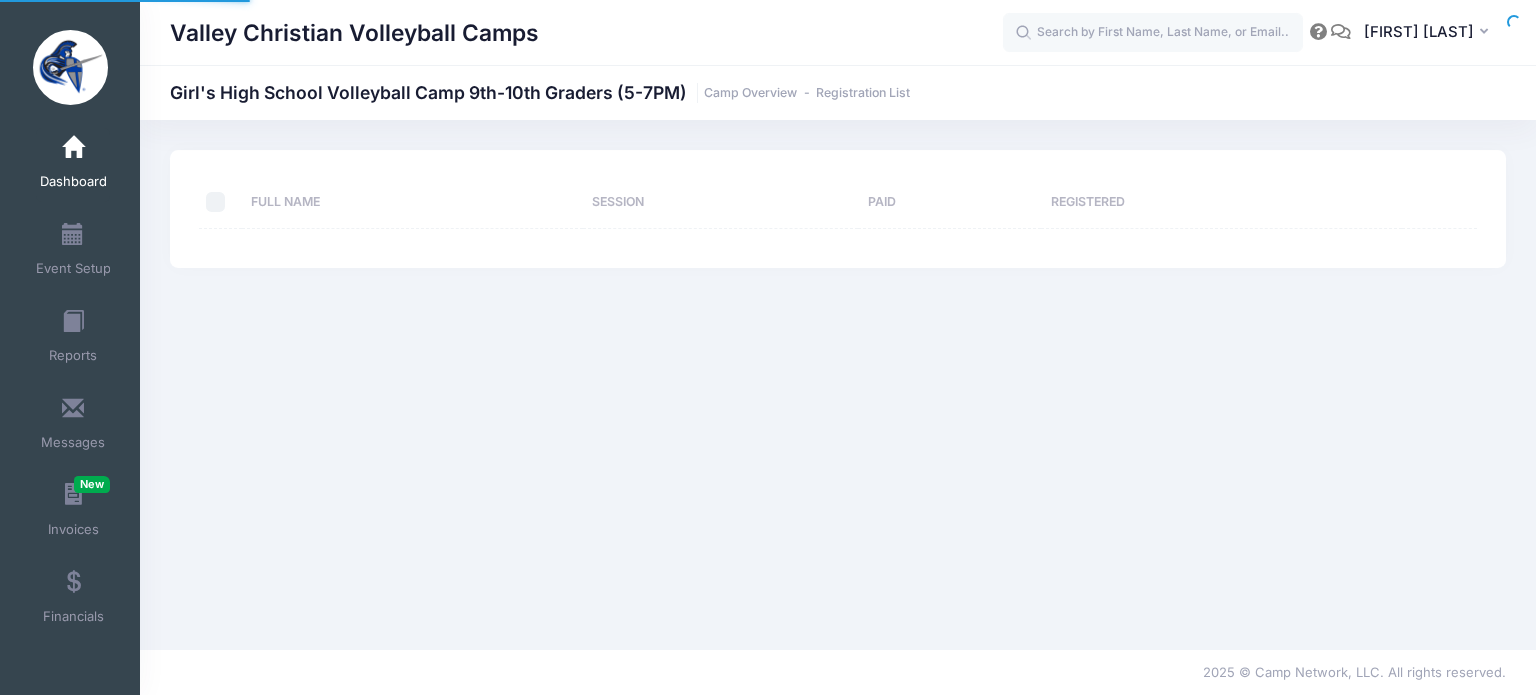 select on "10" 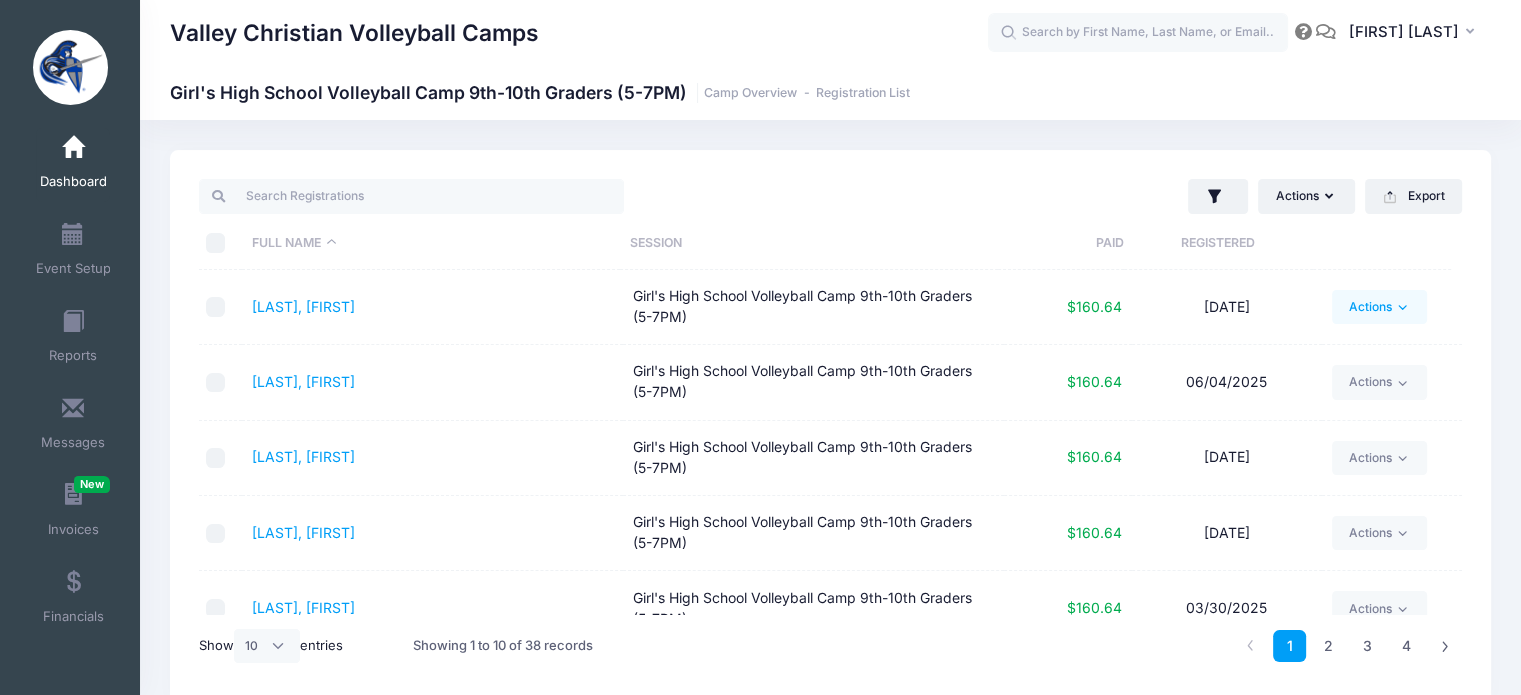 click on "Actions" at bounding box center (1379, 307) 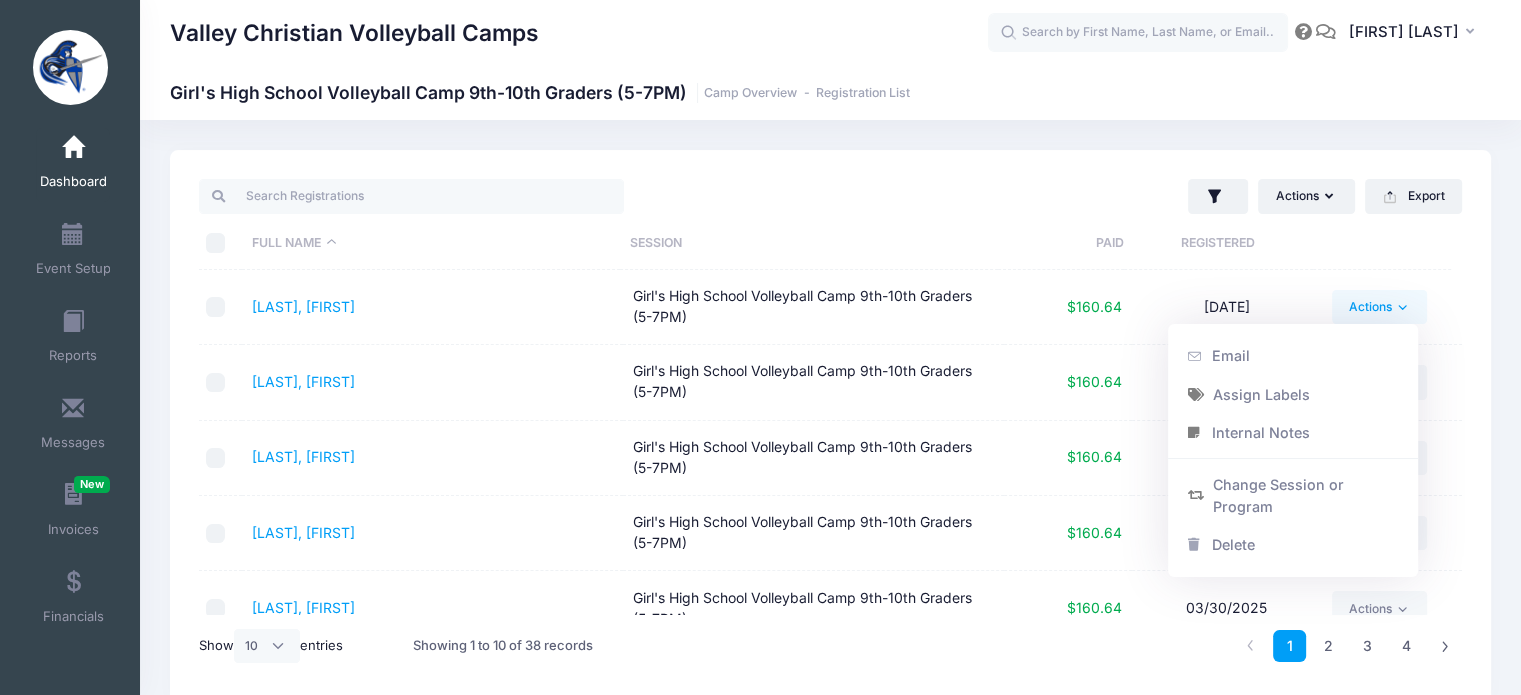click on "Girl's High School Volleyball Camp 9th-10th Graders (5-7PM)" at bounding box center (813, 307) 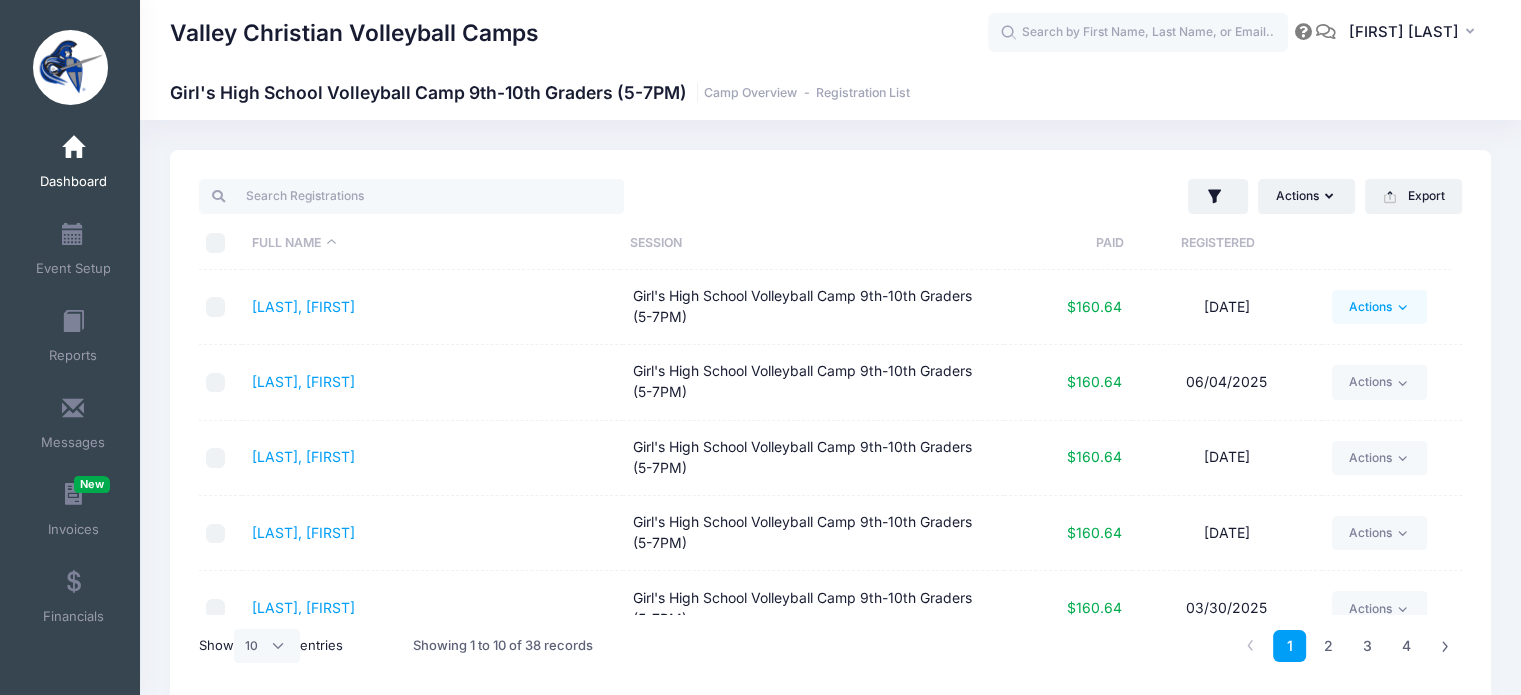 click on "Actions" at bounding box center [1379, 307] 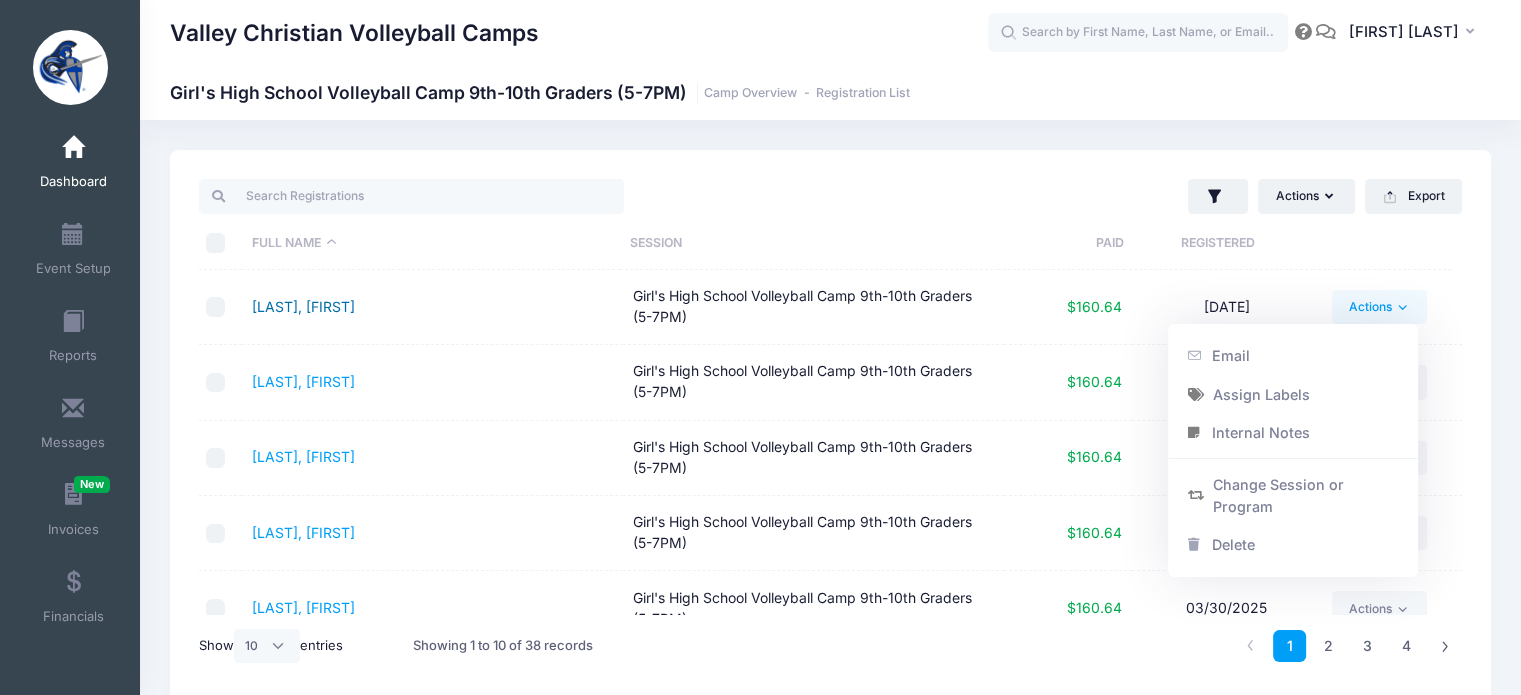 click on "[LAST], [LAST]" at bounding box center [303, 306] 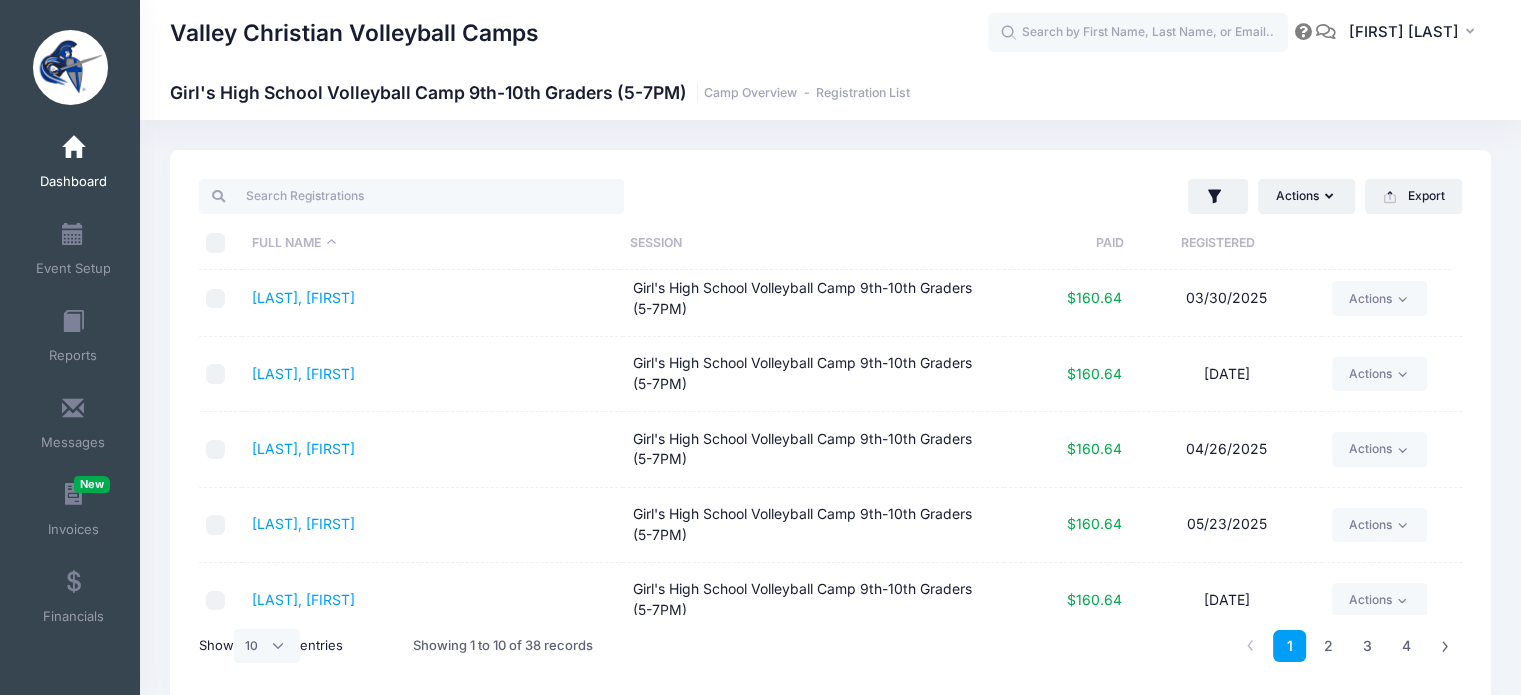 scroll, scrollTop: 400, scrollLeft: 0, axis: vertical 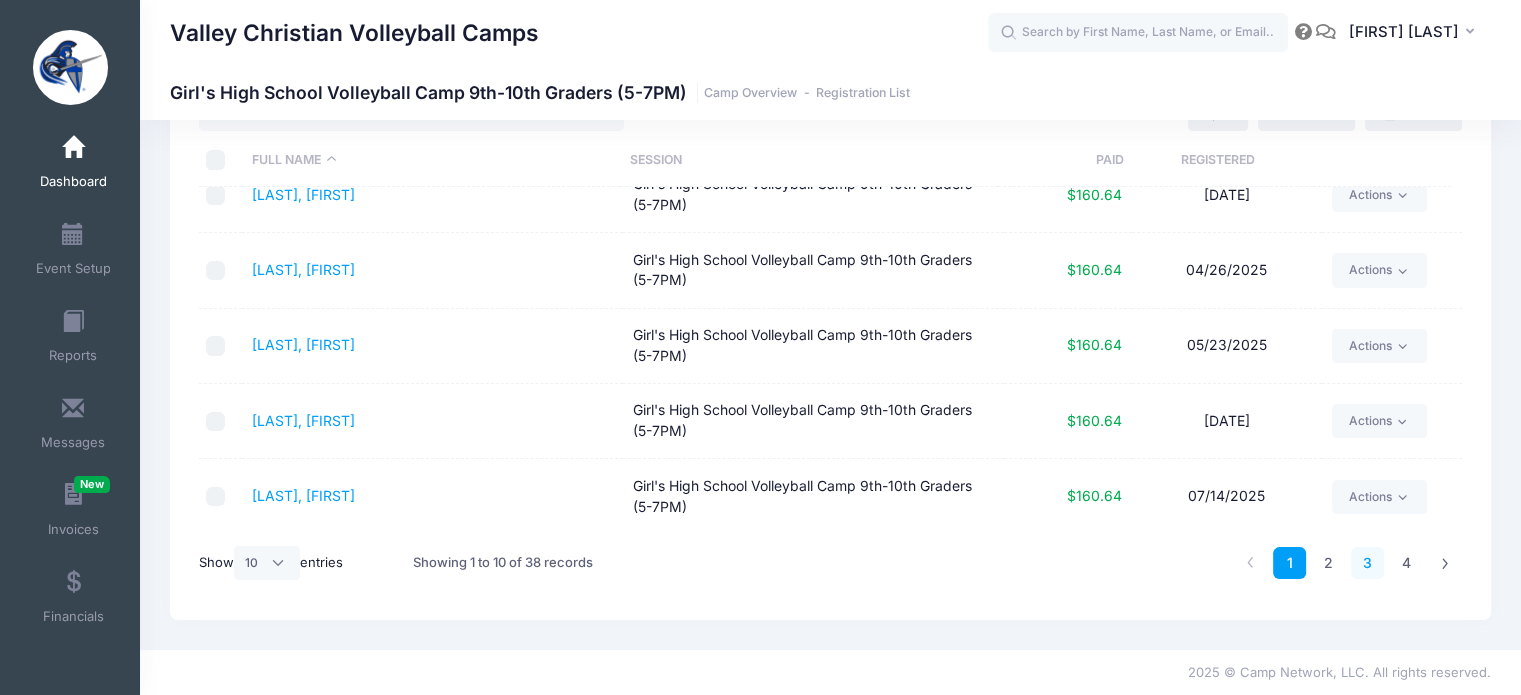 click on "3" at bounding box center [1367, 563] 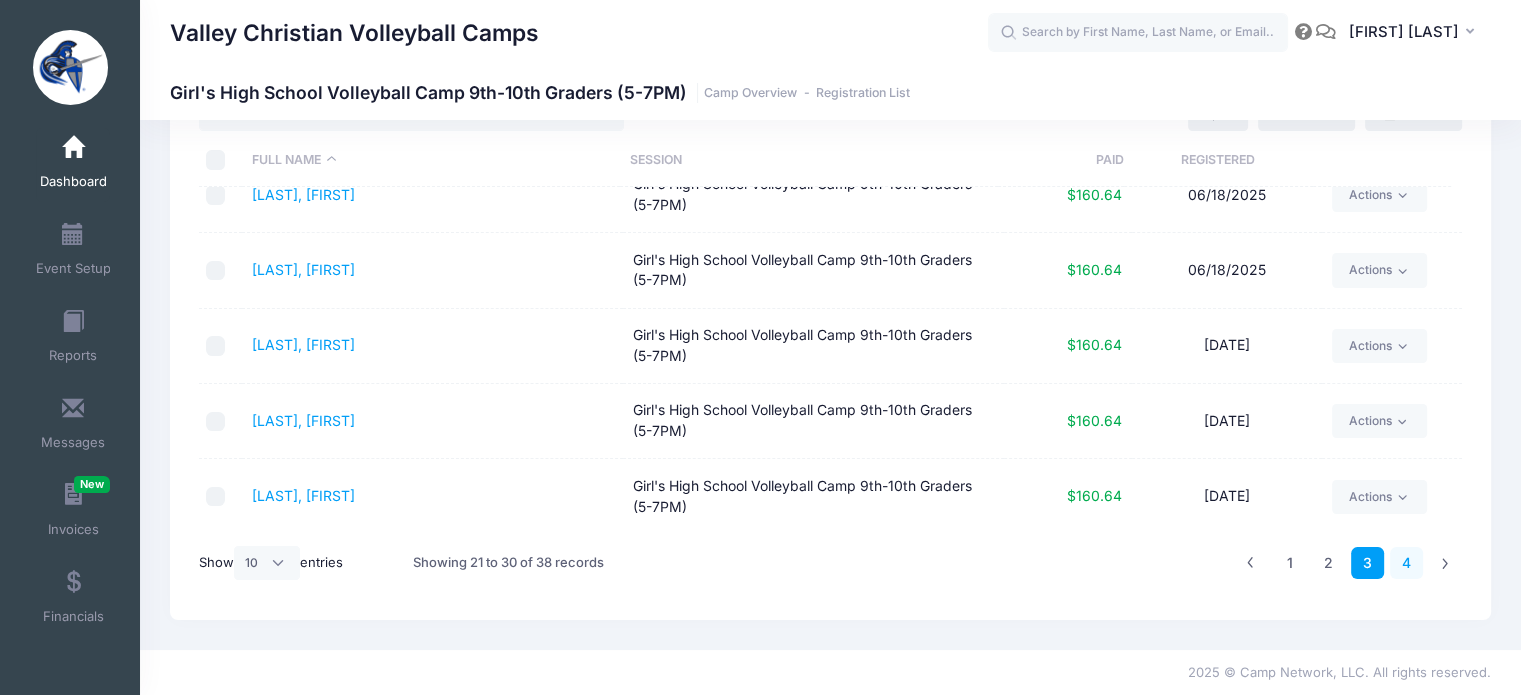 click on "4" at bounding box center [1406, 563] 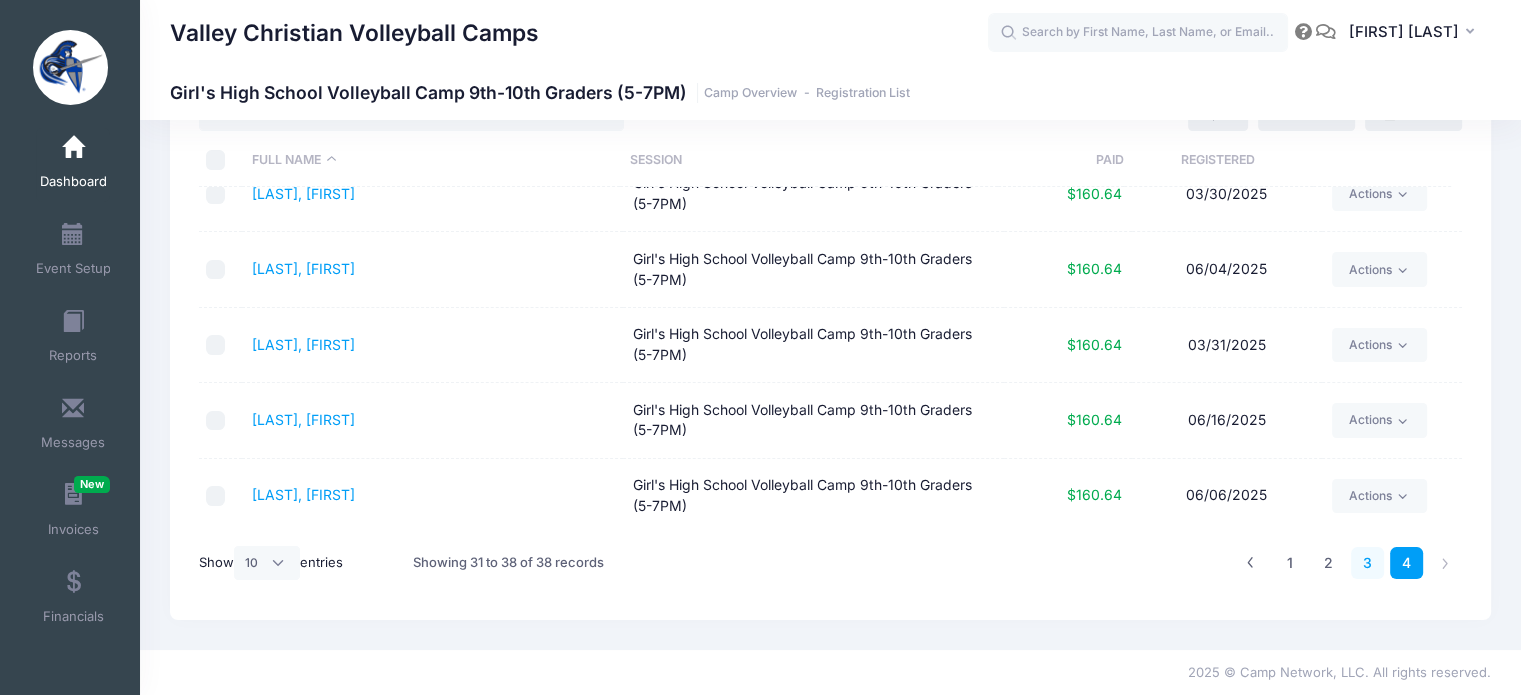 click on "3" at bounding box center (1367, 563) 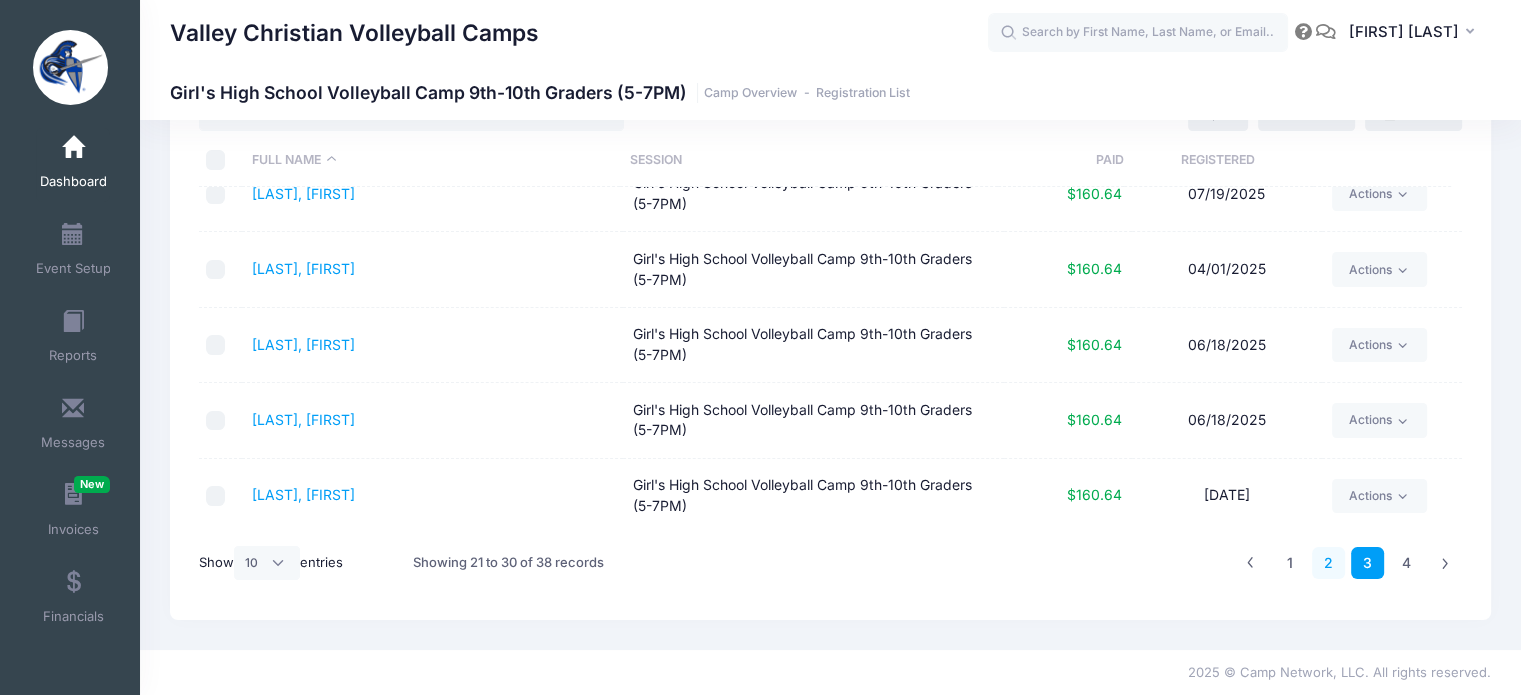 scroll, scrollTop: 406, scrollLeft: 0, axis: vertical 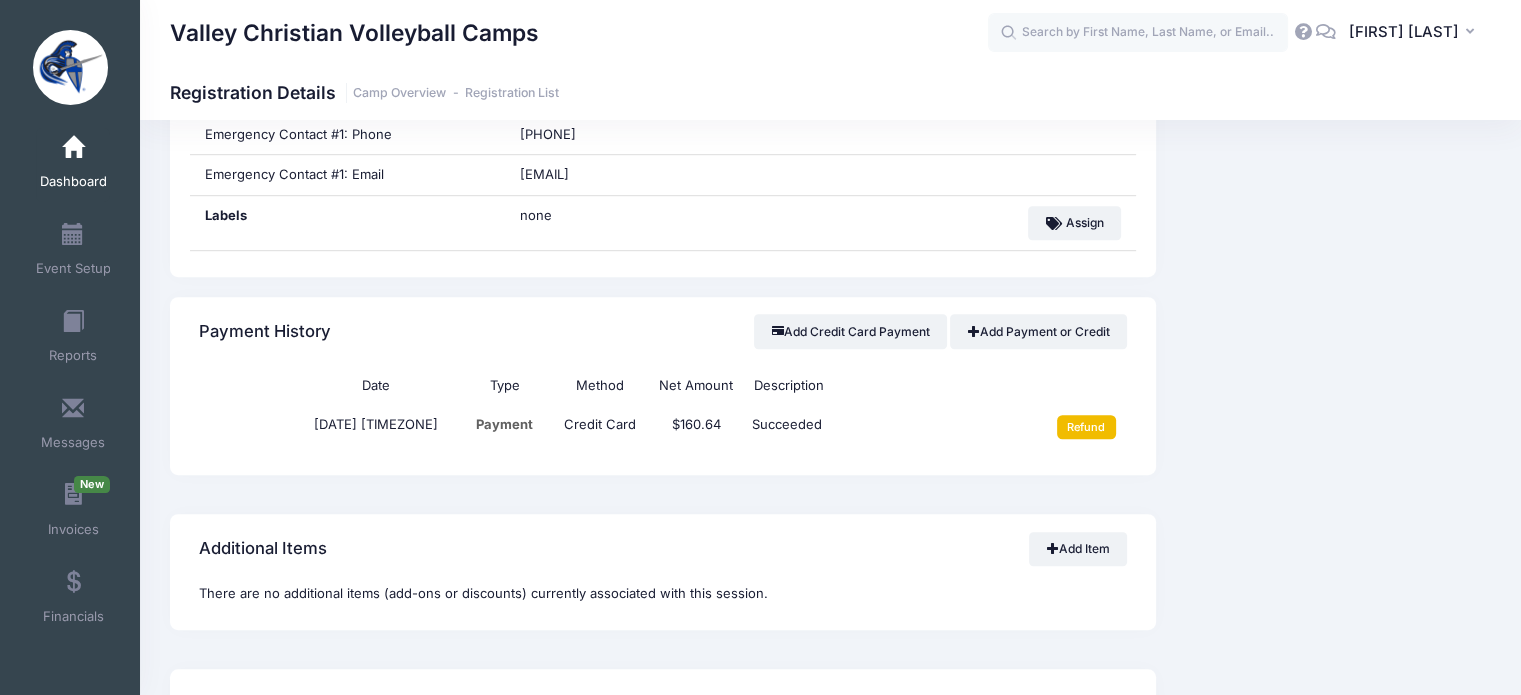 click on "Refund" at bounding box center [1086, 427] 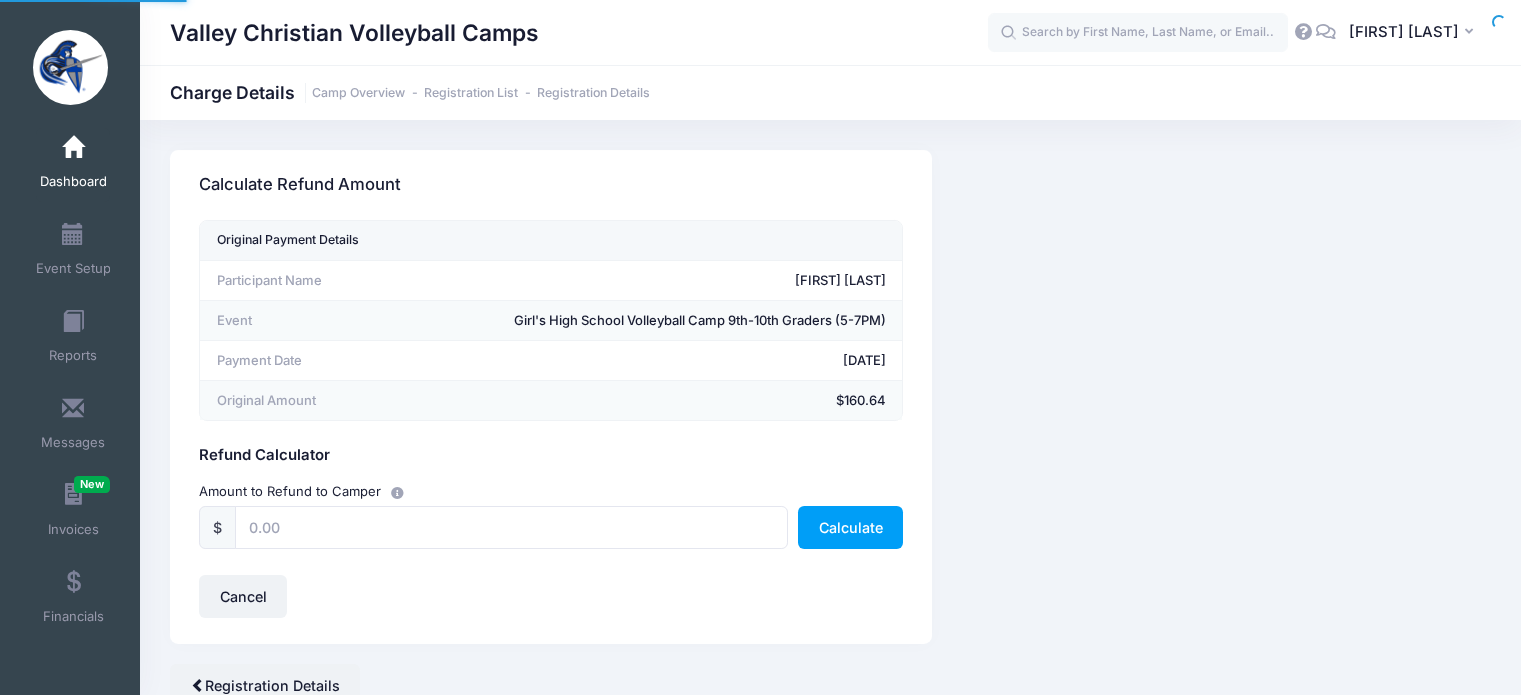 scroll, scrollTop: 0, scrollLeft: 0, axis: both 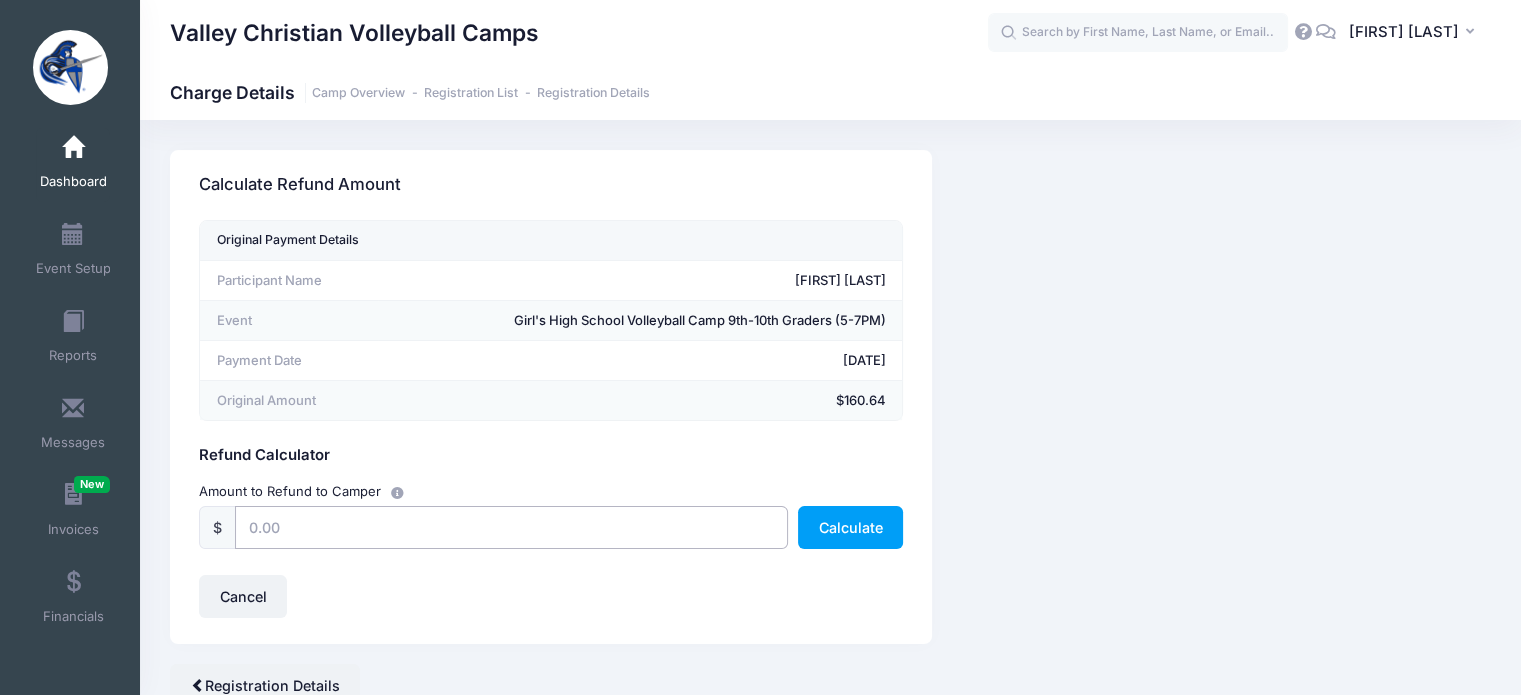 drag, startPoint x: 324, startPoint y: 532, endPoint x: 238, endPoint y: 519, distance: 86.977005 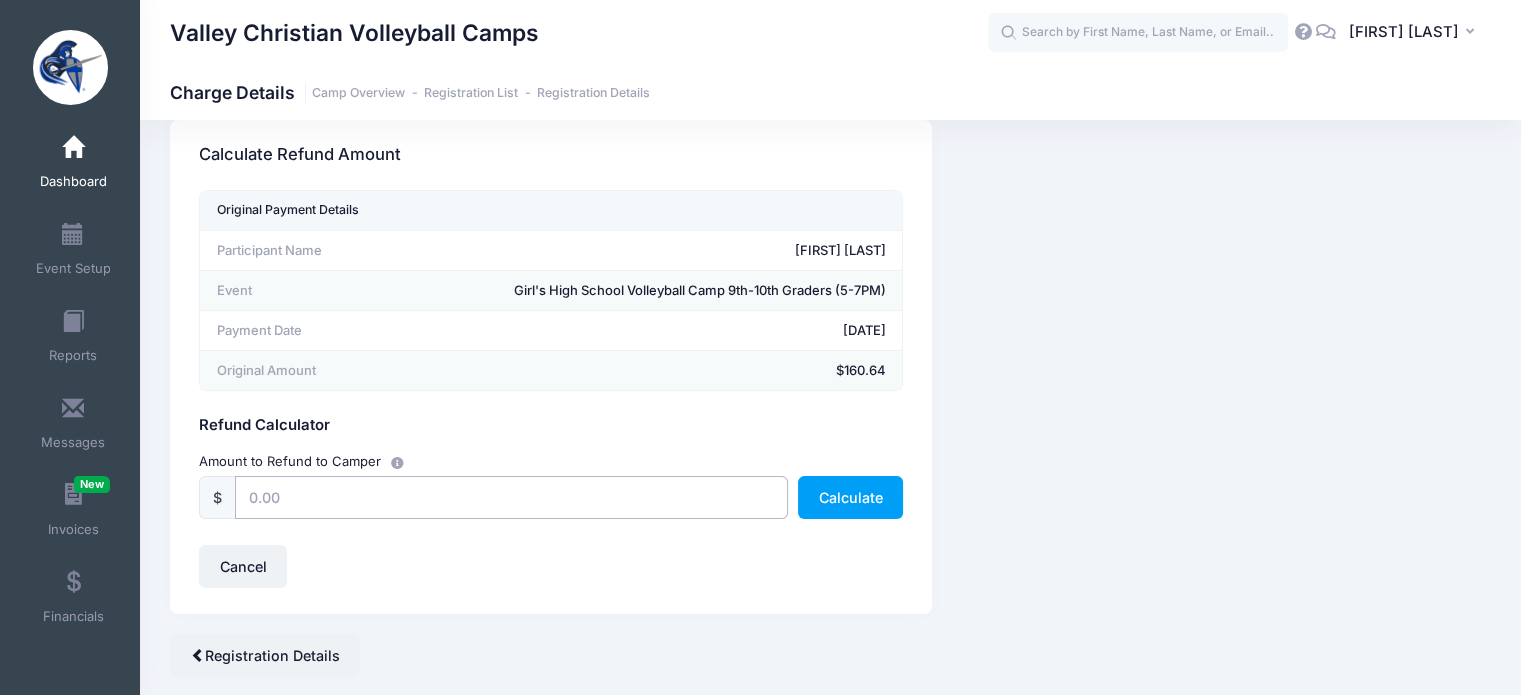 scroll, scrollTop: 0, scrollLeft: 0, axis: both 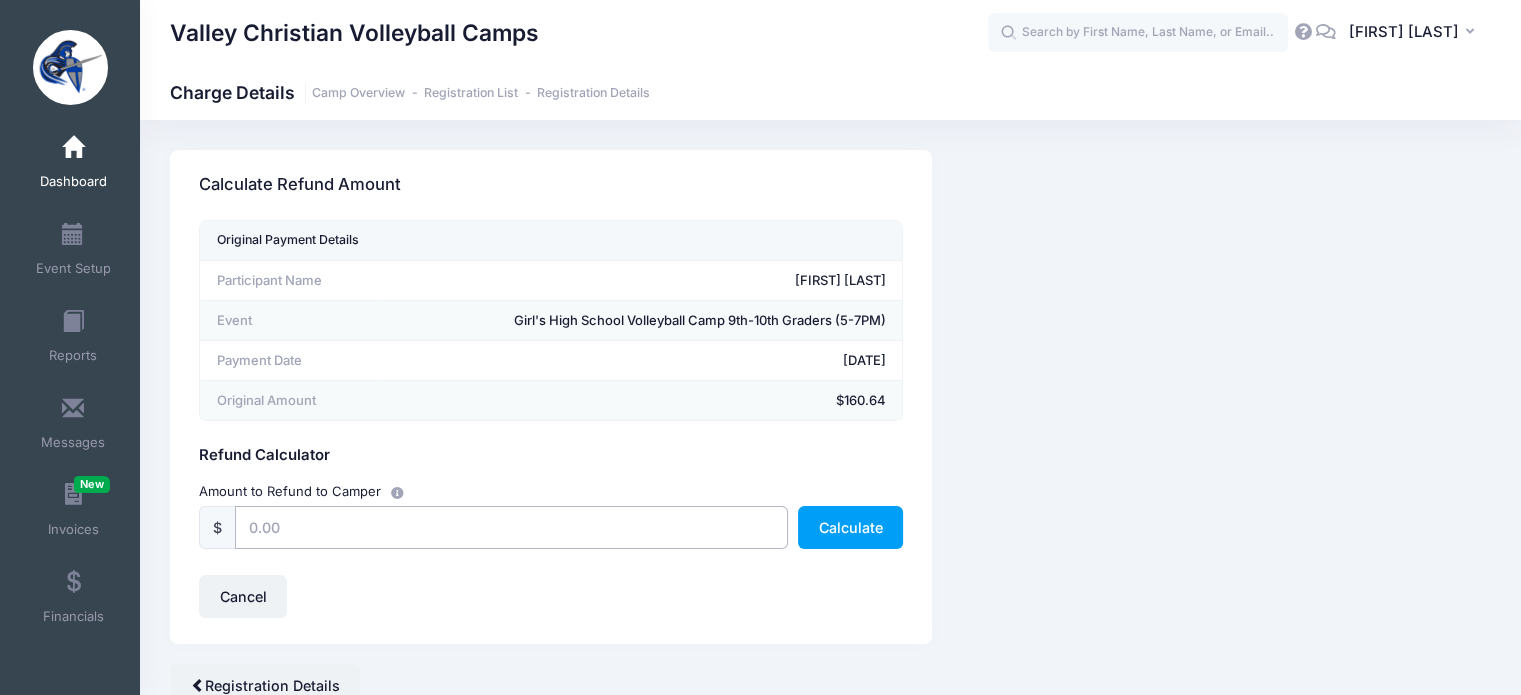 drag, startPoint x: 308, startPoint y: 523, endPoint x: 222, endPoint y: 520, distance: 86.05231 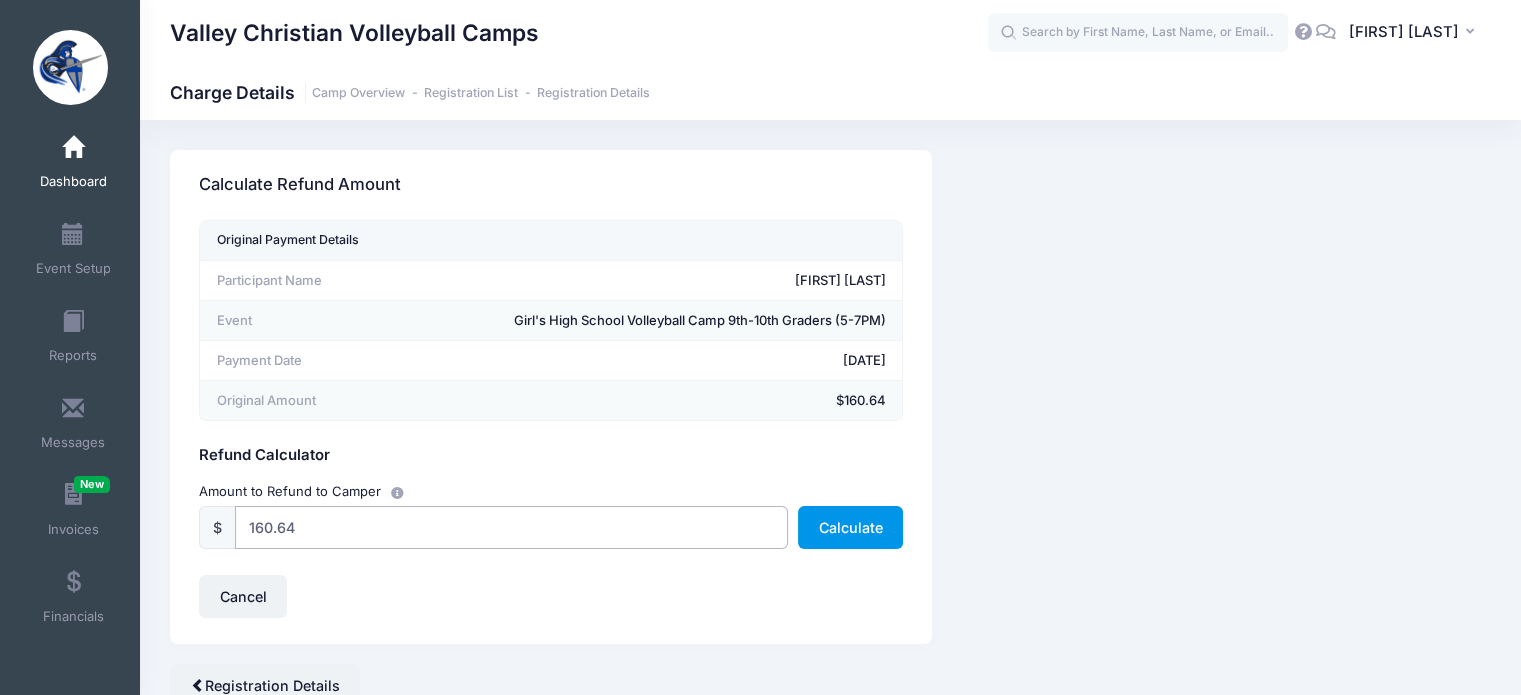 type on "160.64" 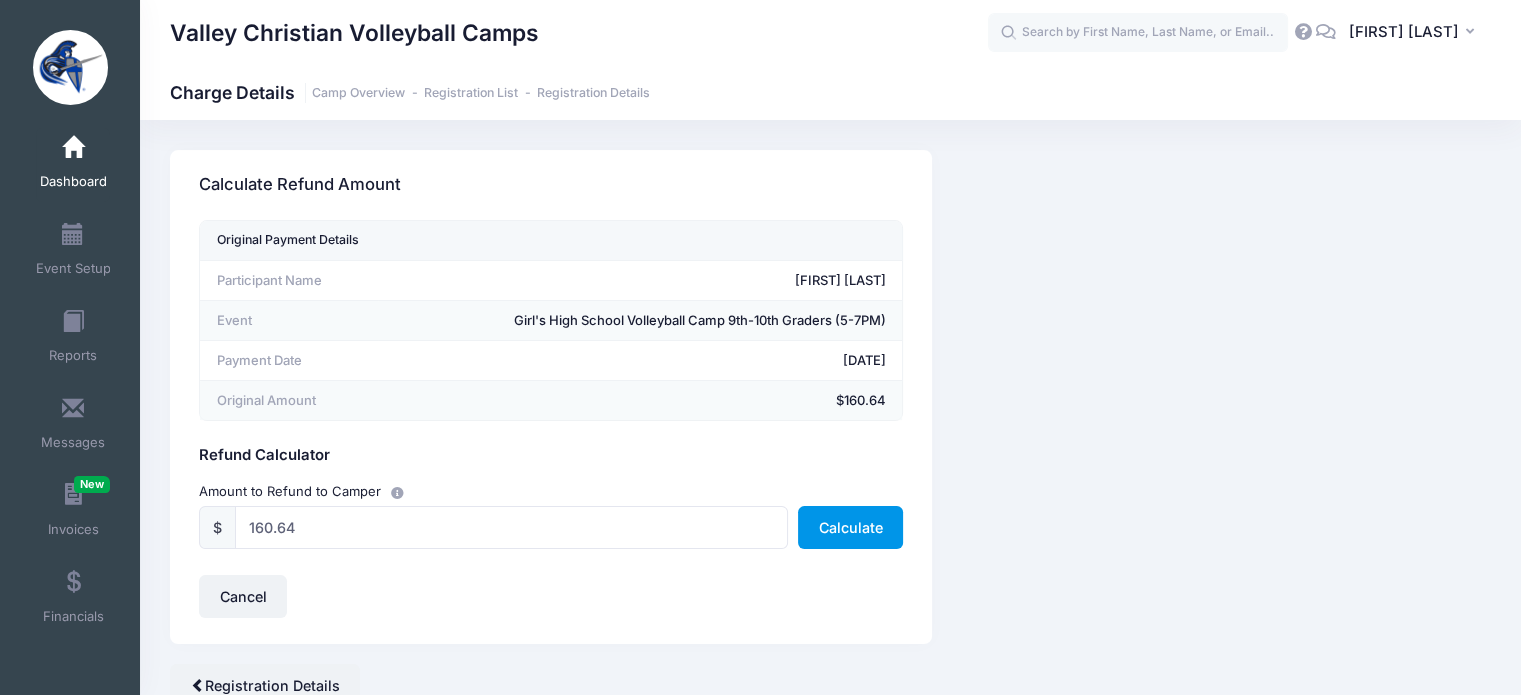 click on "Calculate" at bounding box center (850, 527) 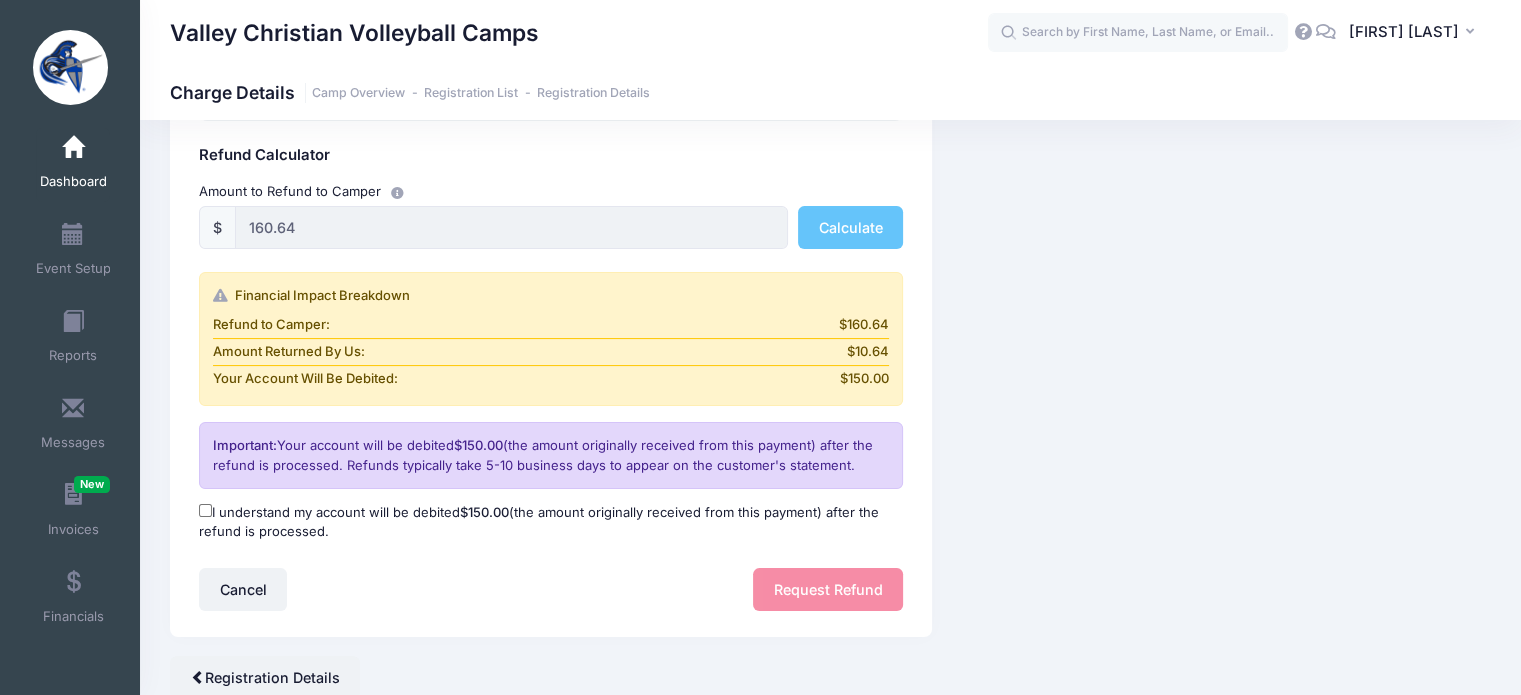 scroll, scrollTop: 377, scrollLeft: 0, axis: vertical 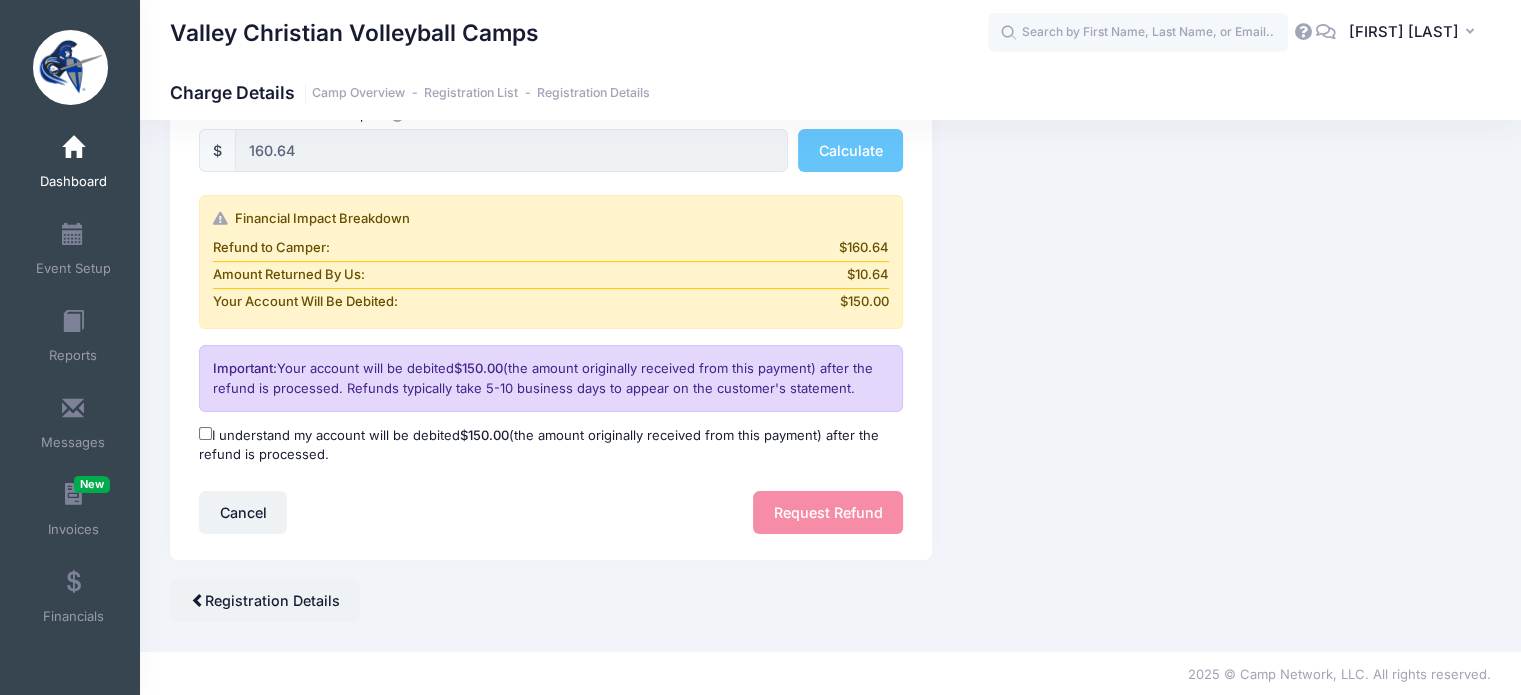 click on "I understand my account will be debited  $150.00  (the amount originally received from this payment) after the refund is processed." at bounding box center (205, 433) 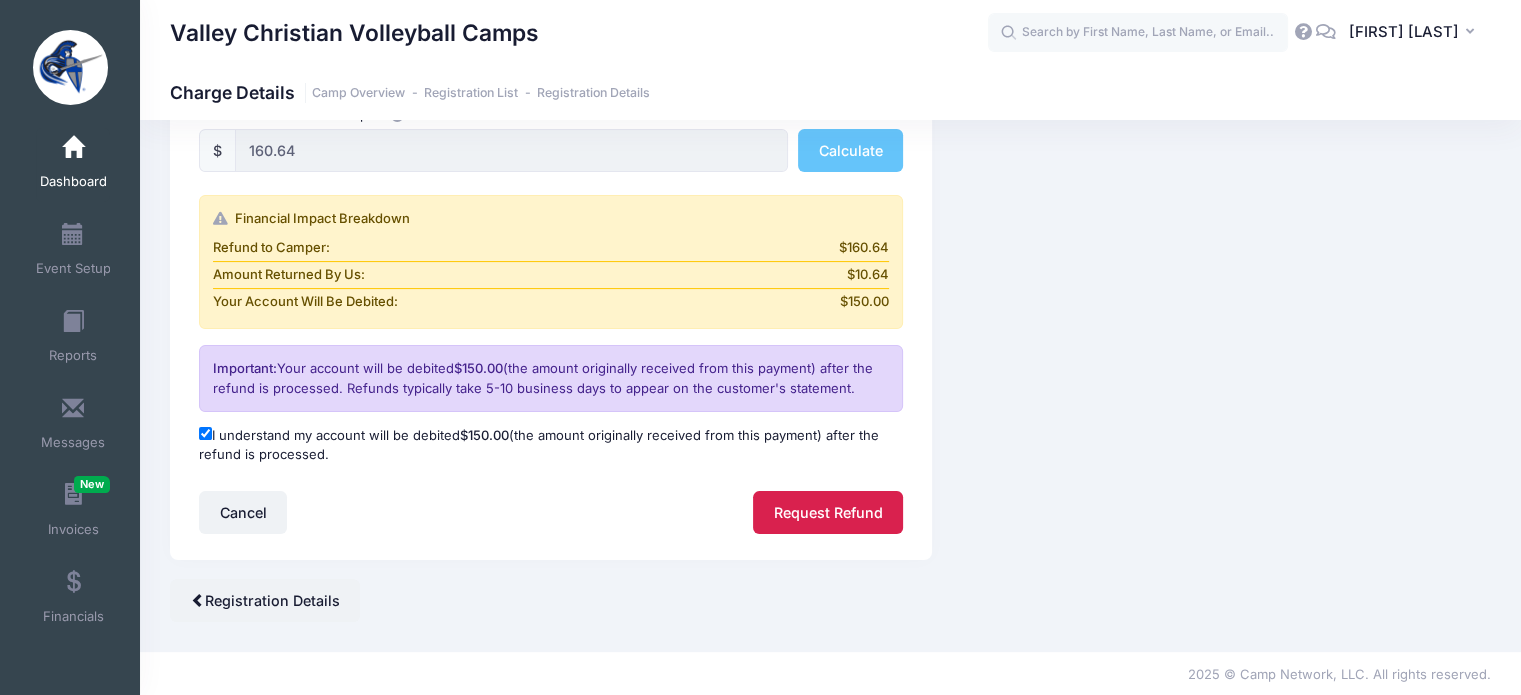 click on "Request Refund" at bounding box center (828, 512) 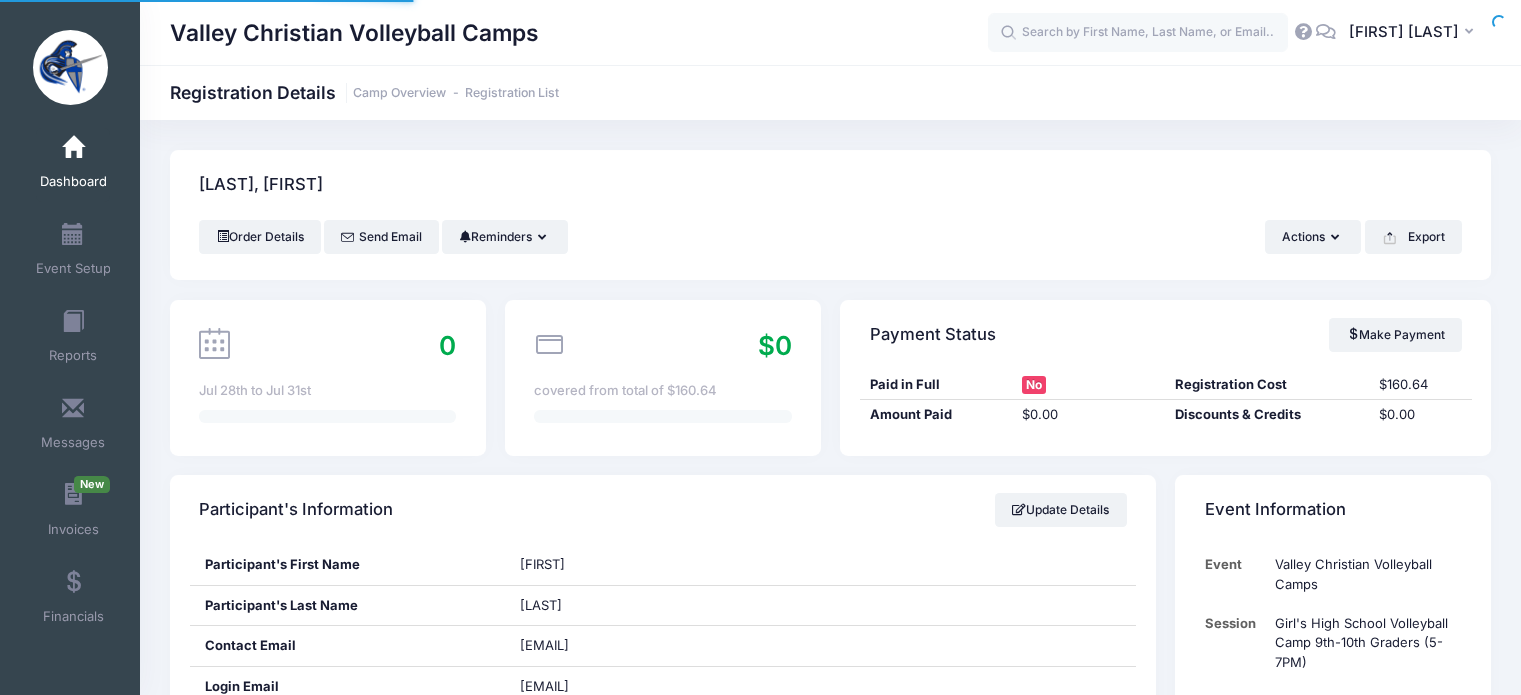 scroll, scrollTop: 0, scrollLeft: 0, axis: both 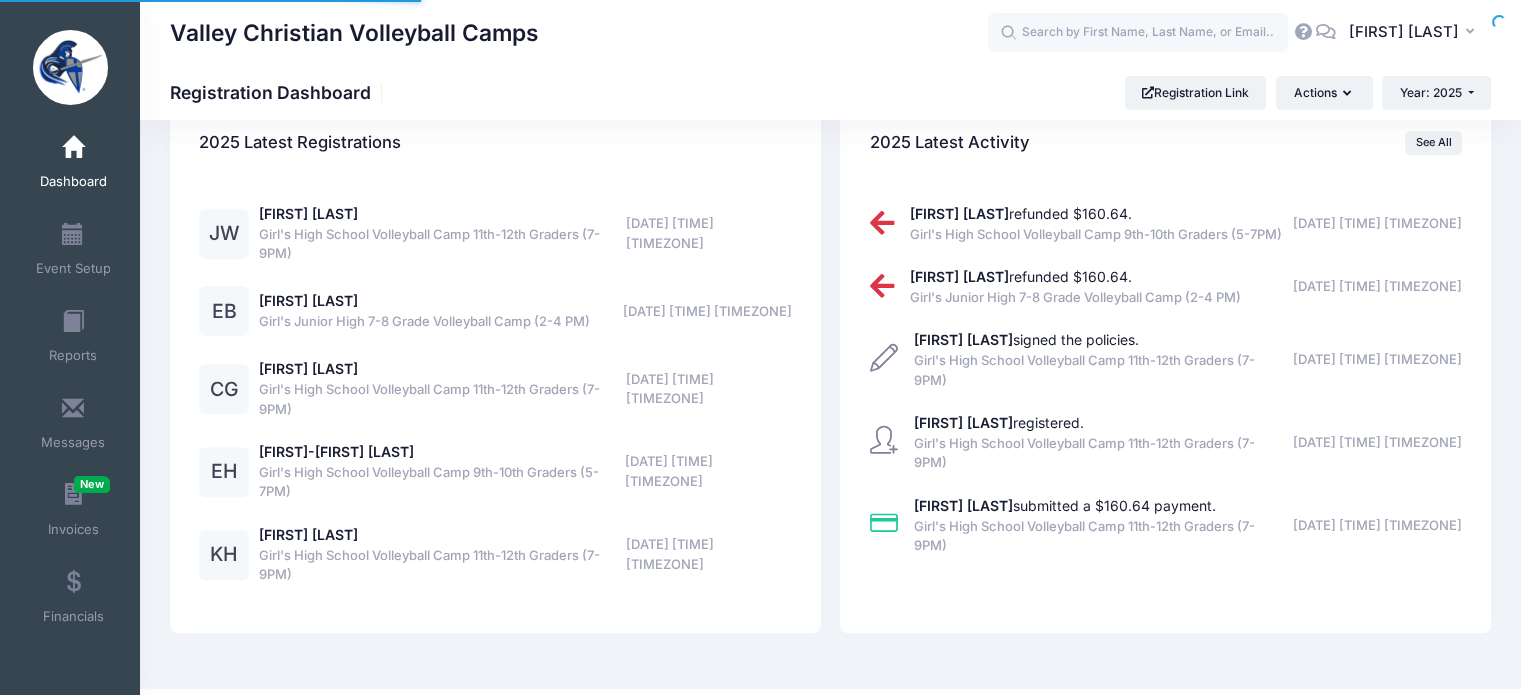 select 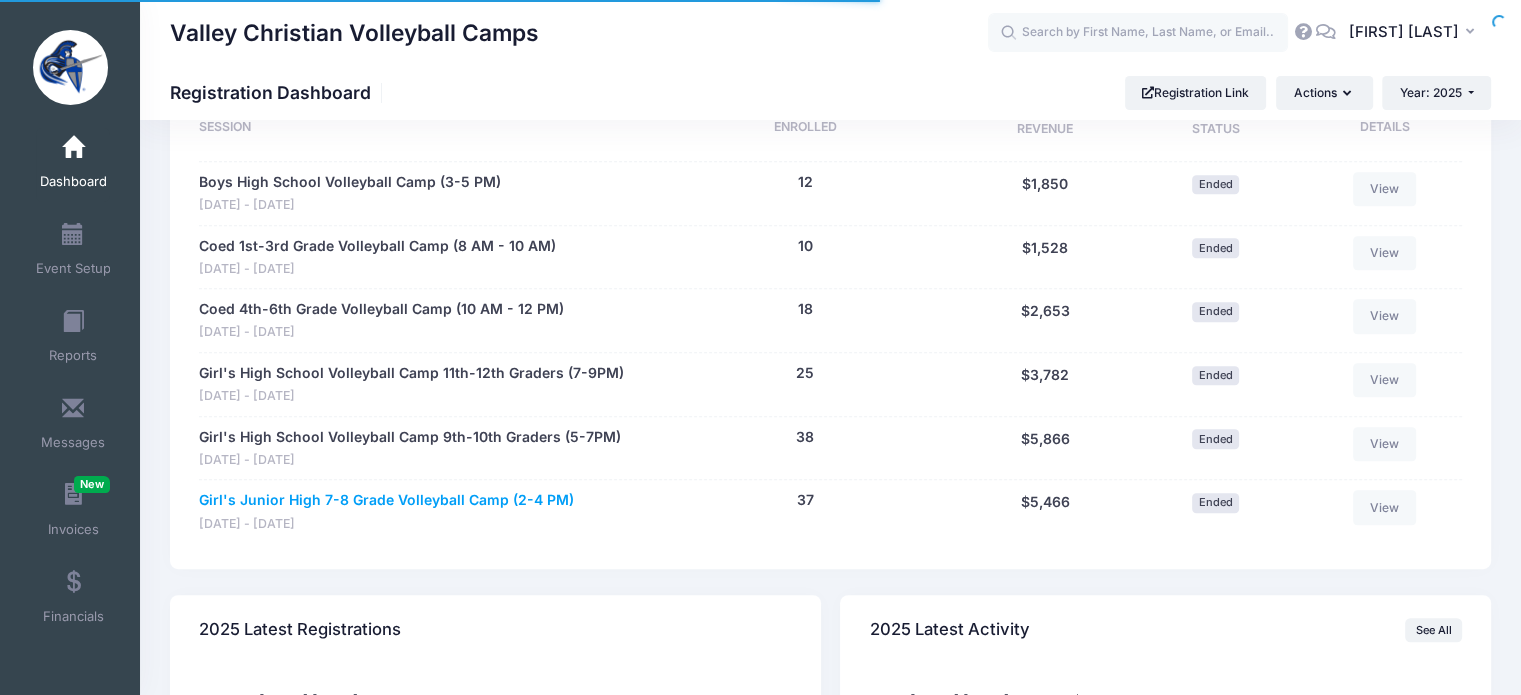scroll, scrollTop: 1000, scrollLeft: 0, axis: vertical 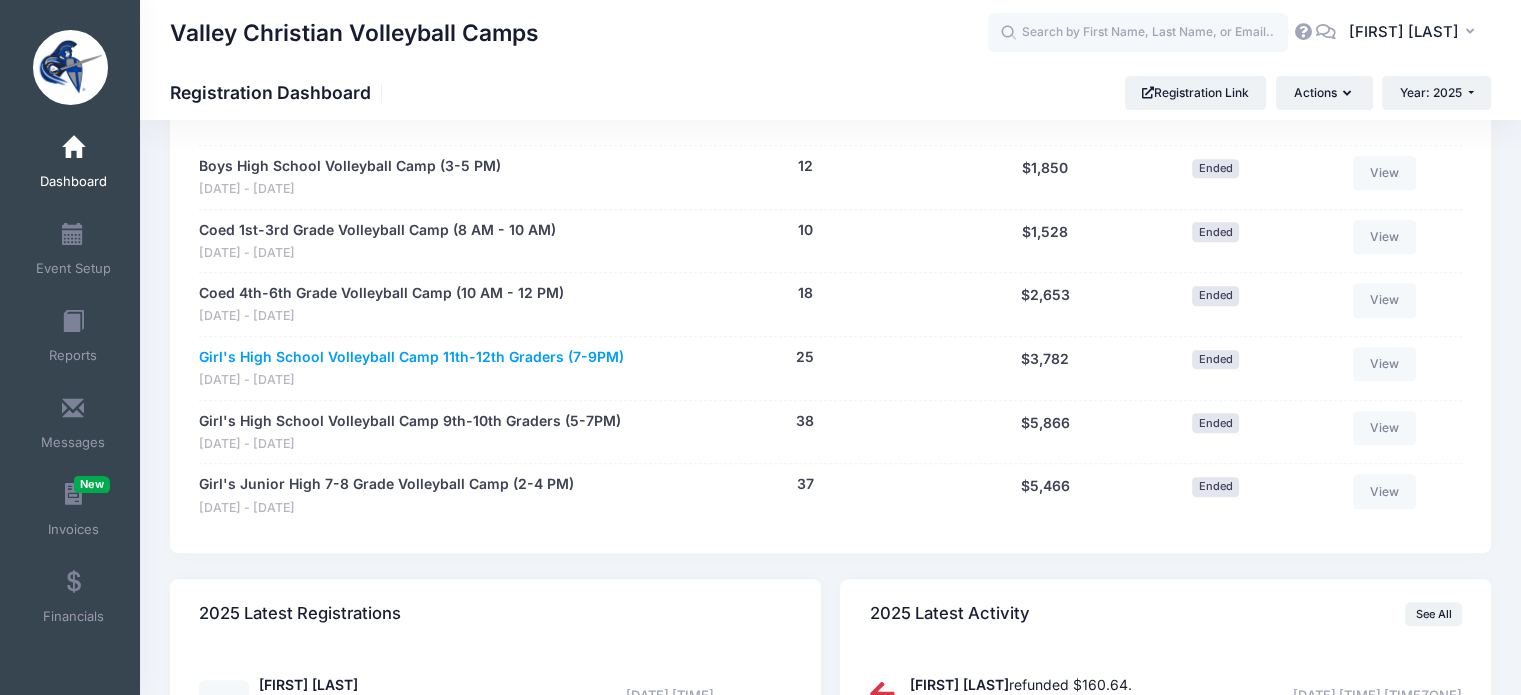 click on "Girl's High School Volleyball Camp 11th-12th Graders (7-9PM)" at bounding box center [411, 357] 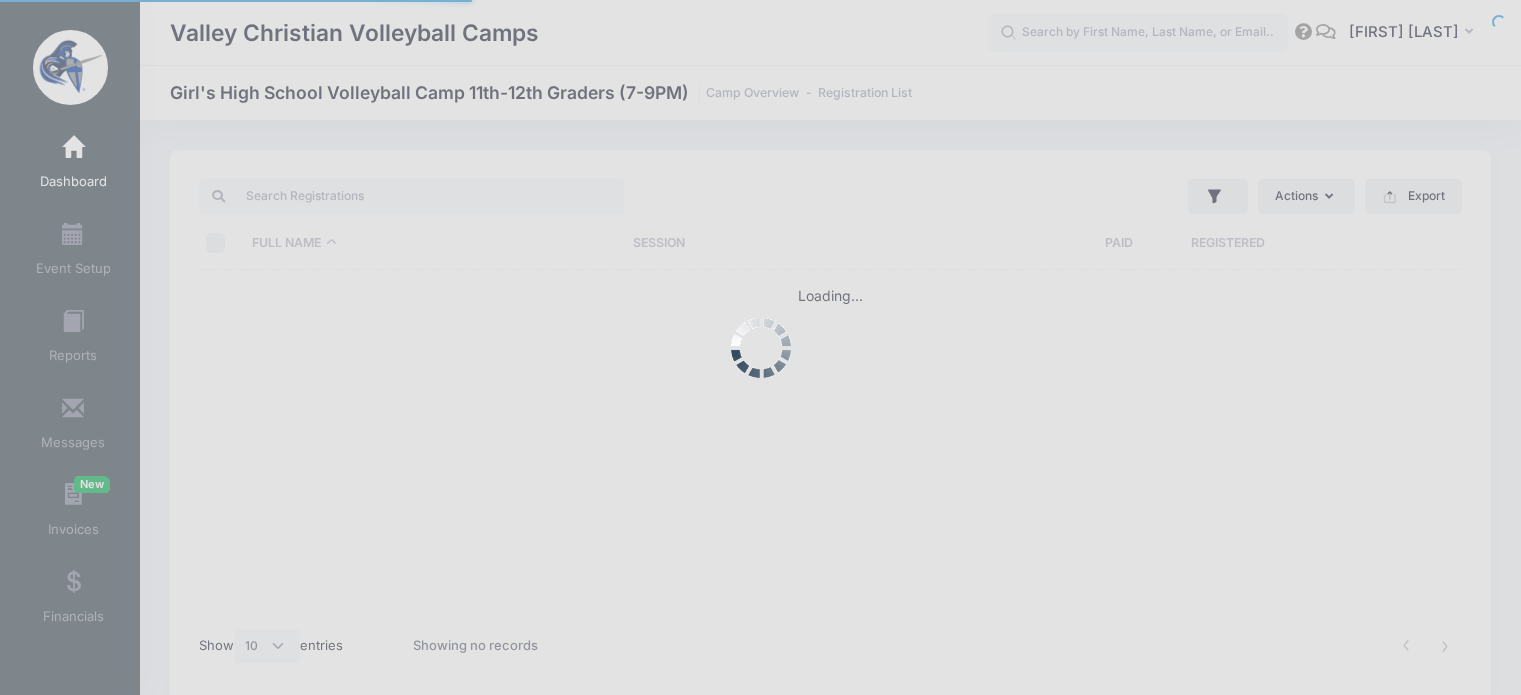 select on "10" 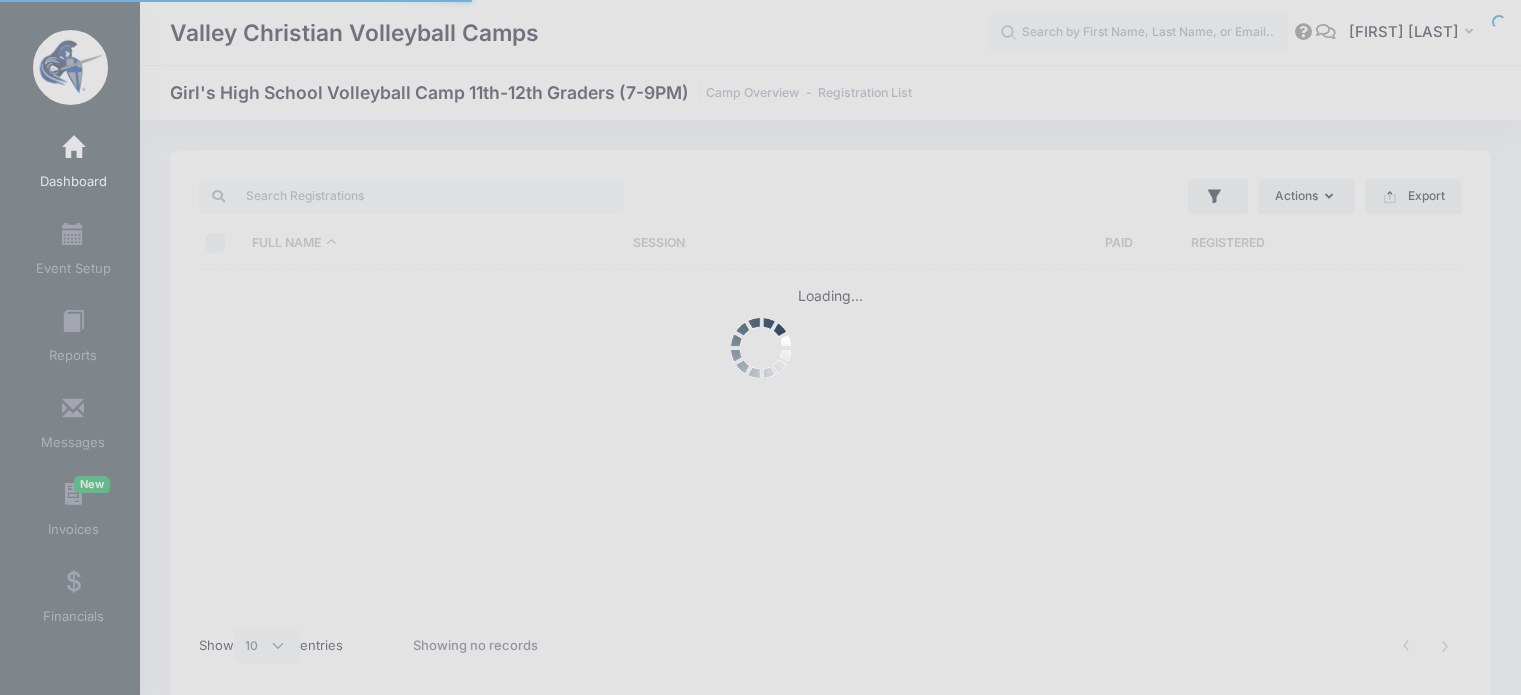 scroll, scrollTop: 0, scrollLeft: 0, axis: both 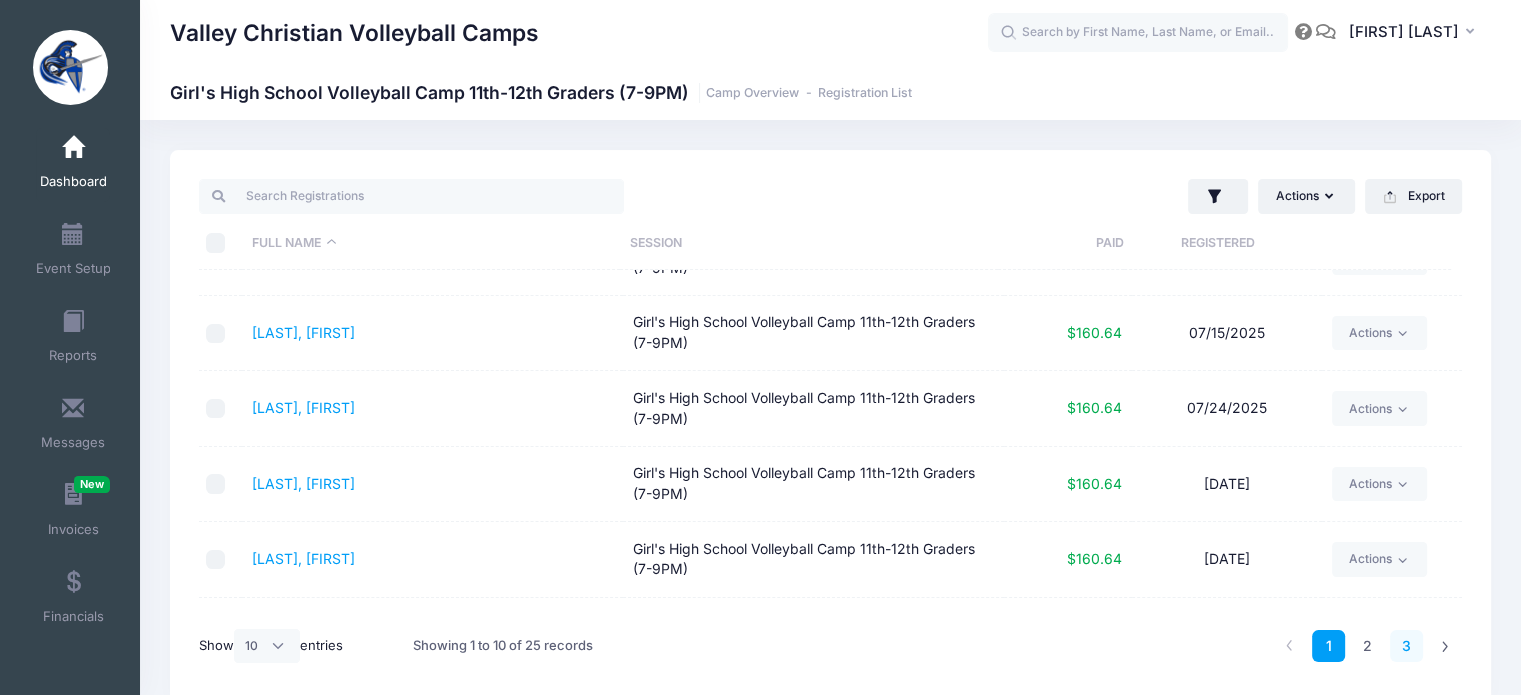 click on "3" at bounding box center [1406, 646] 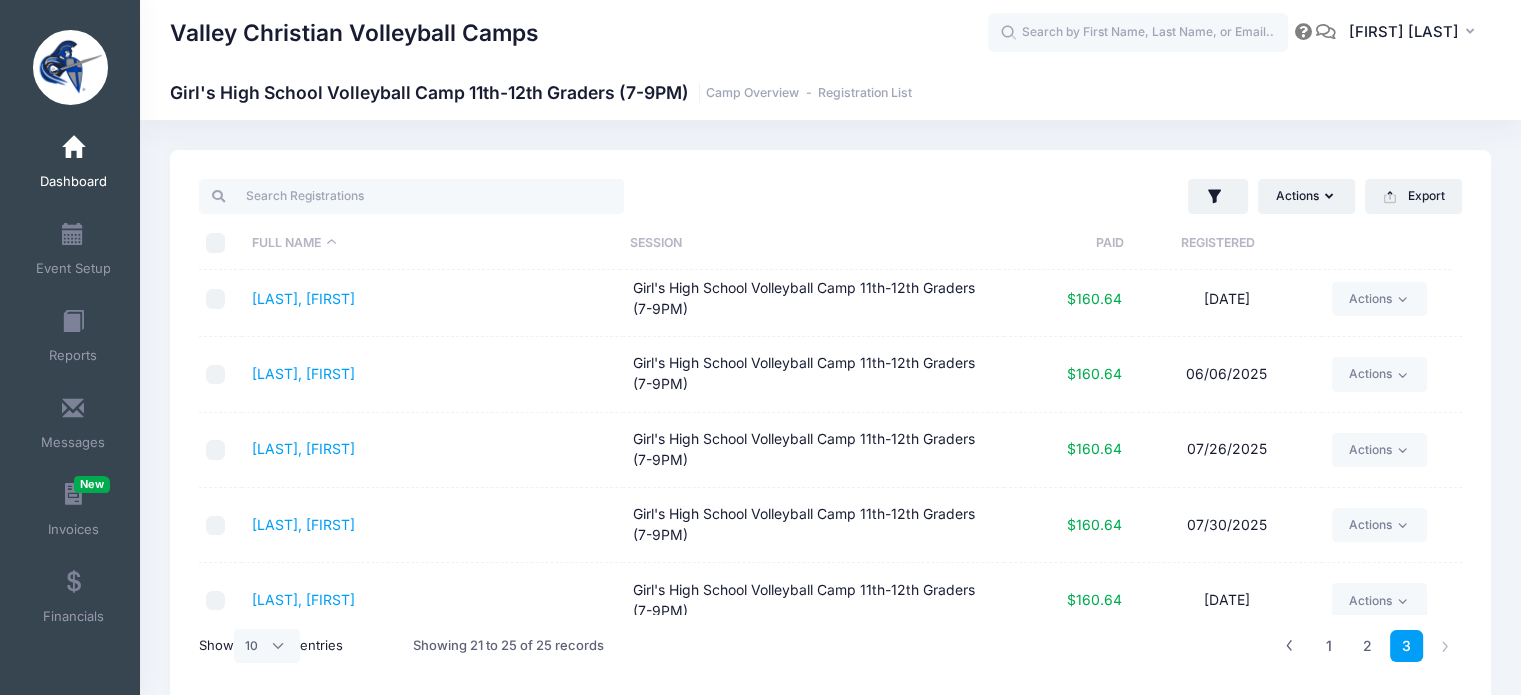 scroll, scrollTop: 0, scrollLeft: 0, axis: both 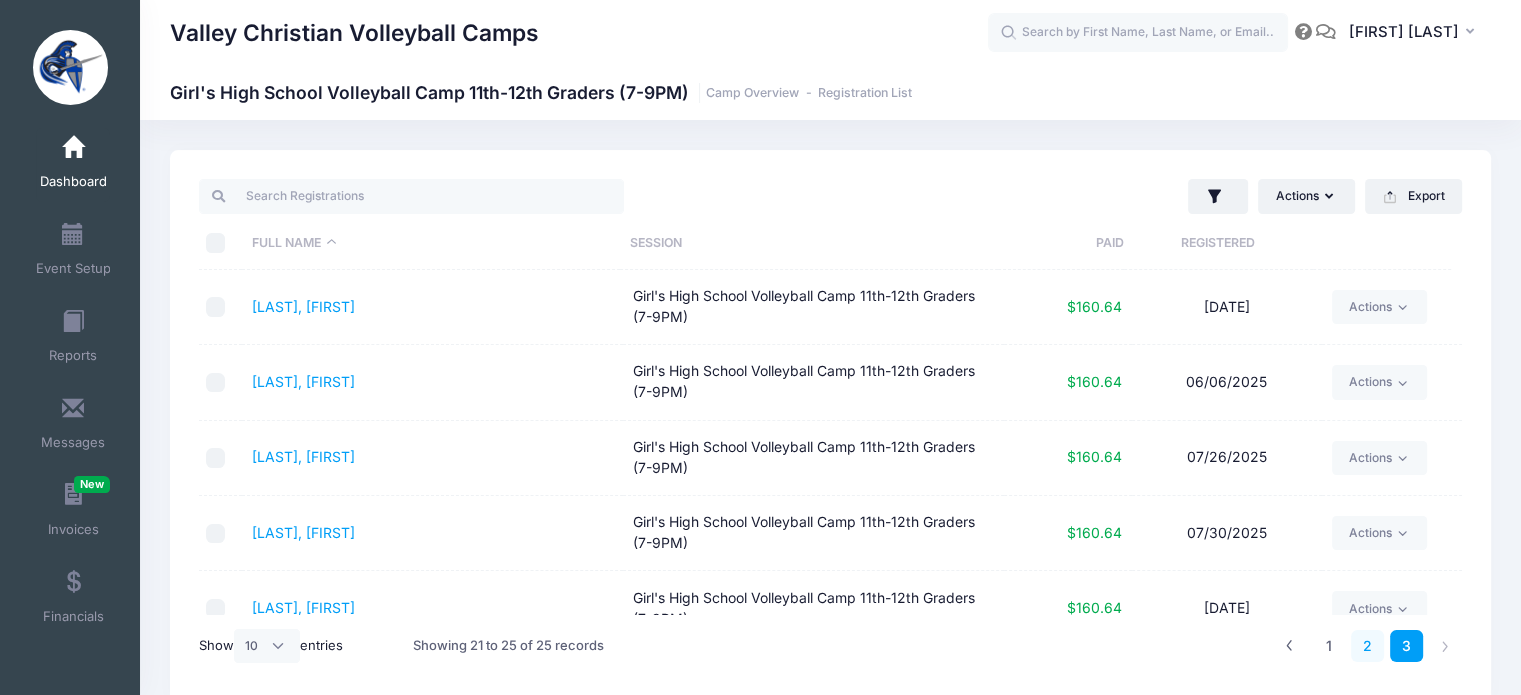 click on "2" at bounding box center [1367, 646] 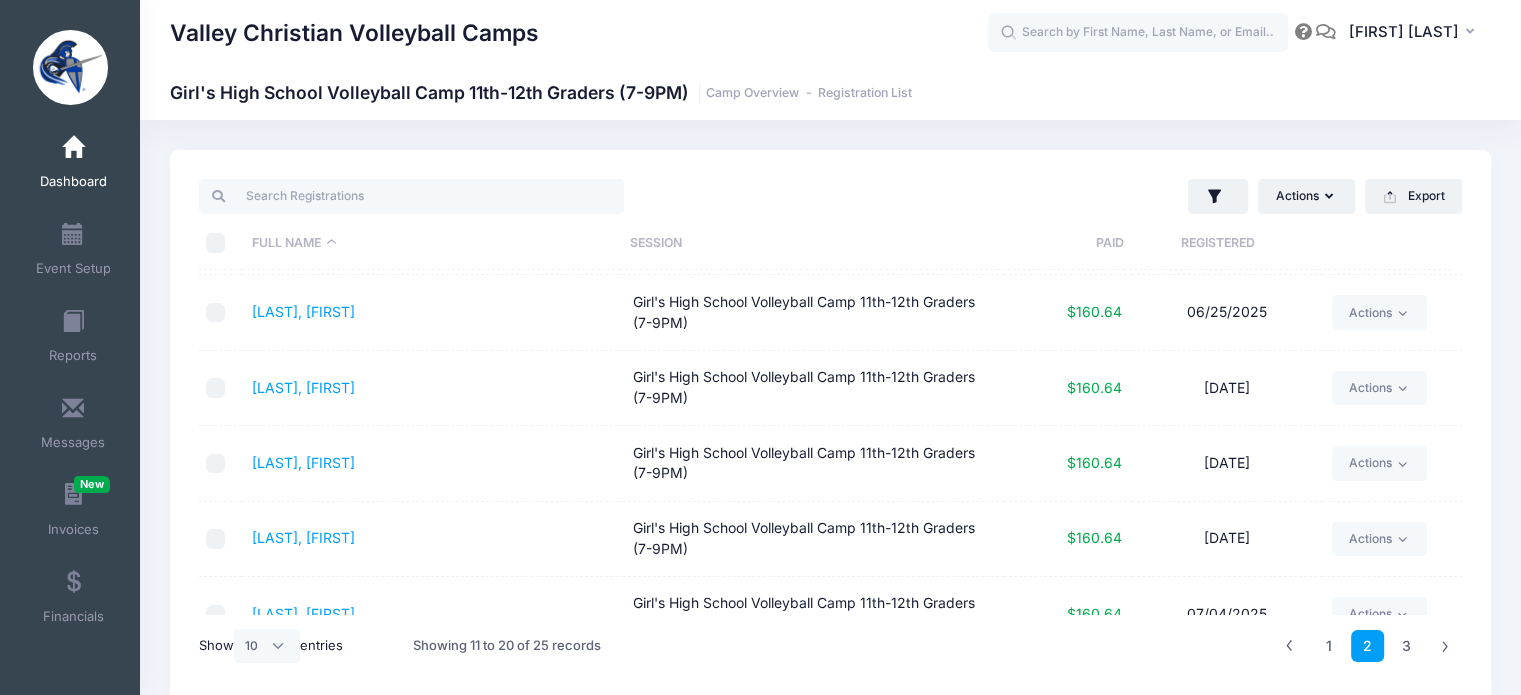 scroll, scrollTop: 406, scrollLeft: 0, axis: vertical 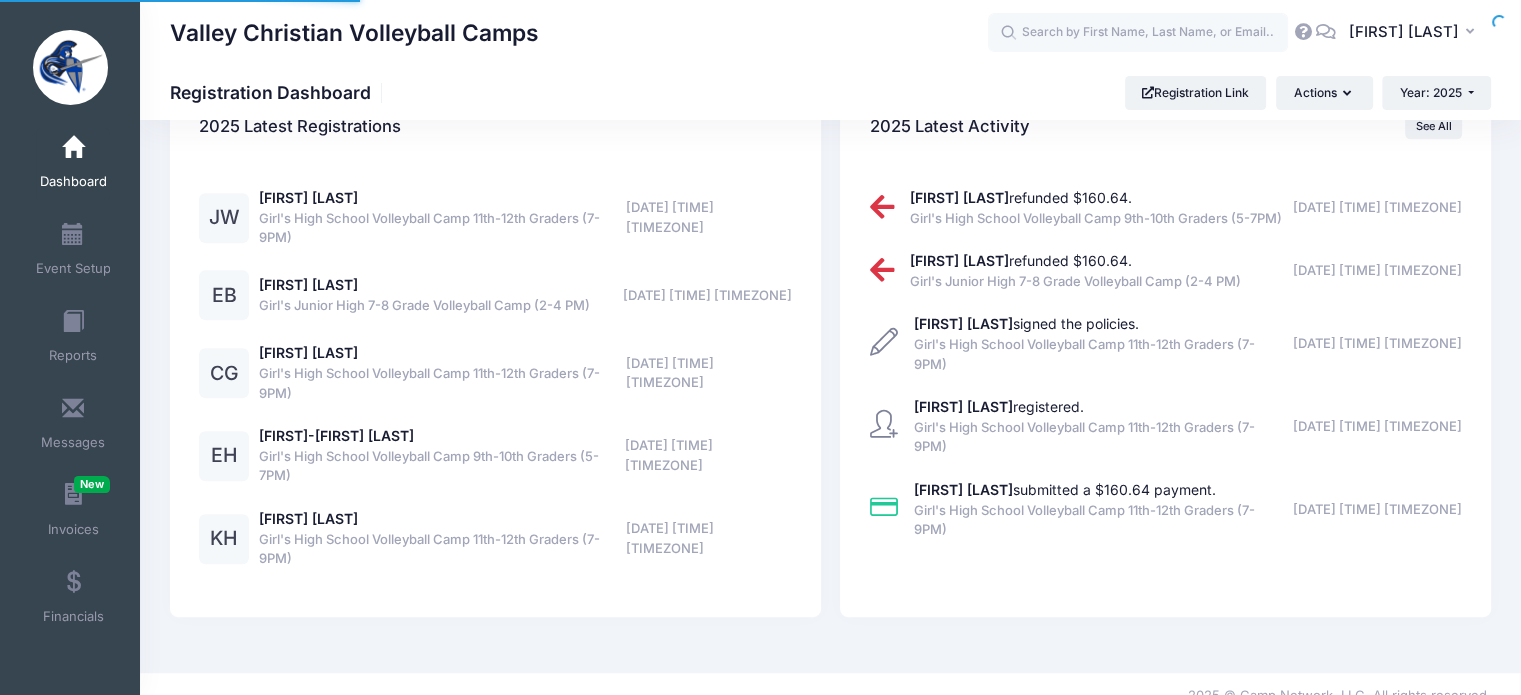 select 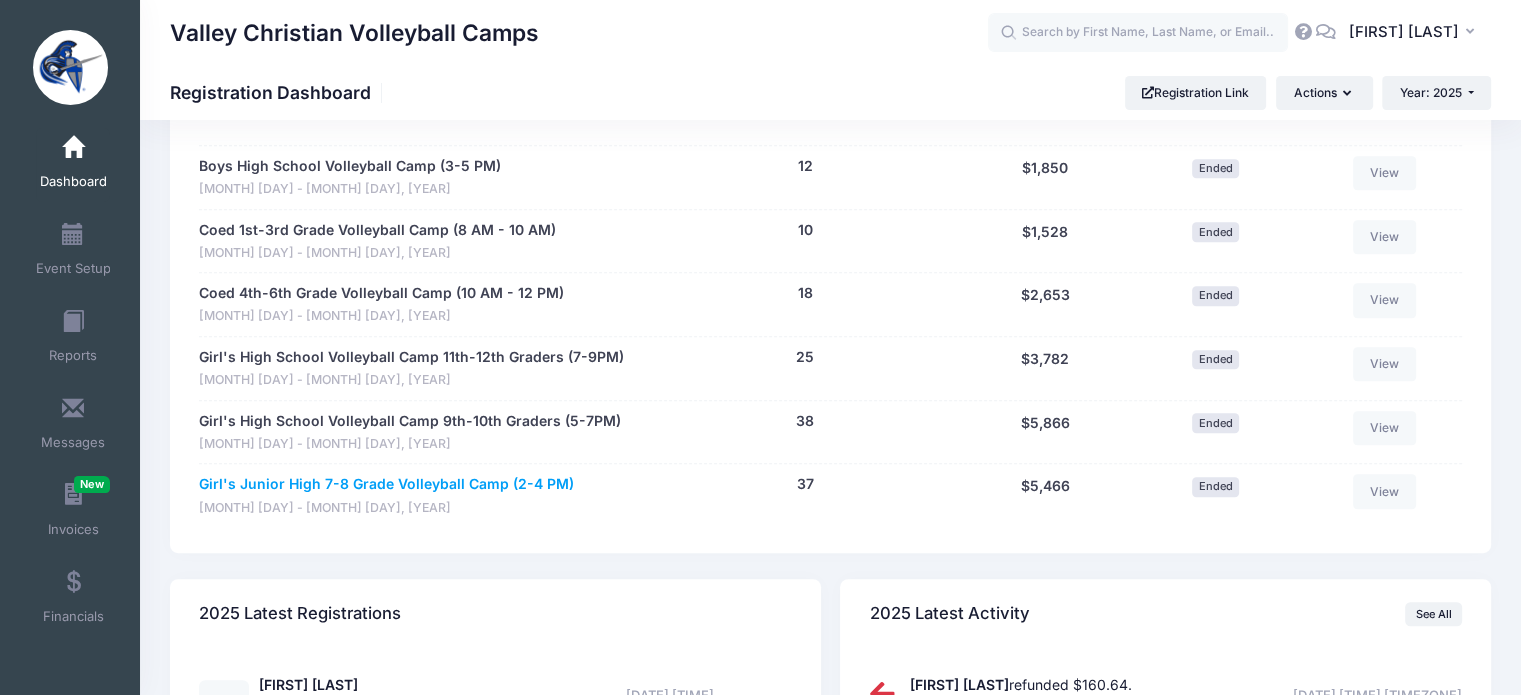 click on "Girl's Junior High 7-8 Grade Volleyball Camp (2-4 PM)" at bounding box center (386, 484) 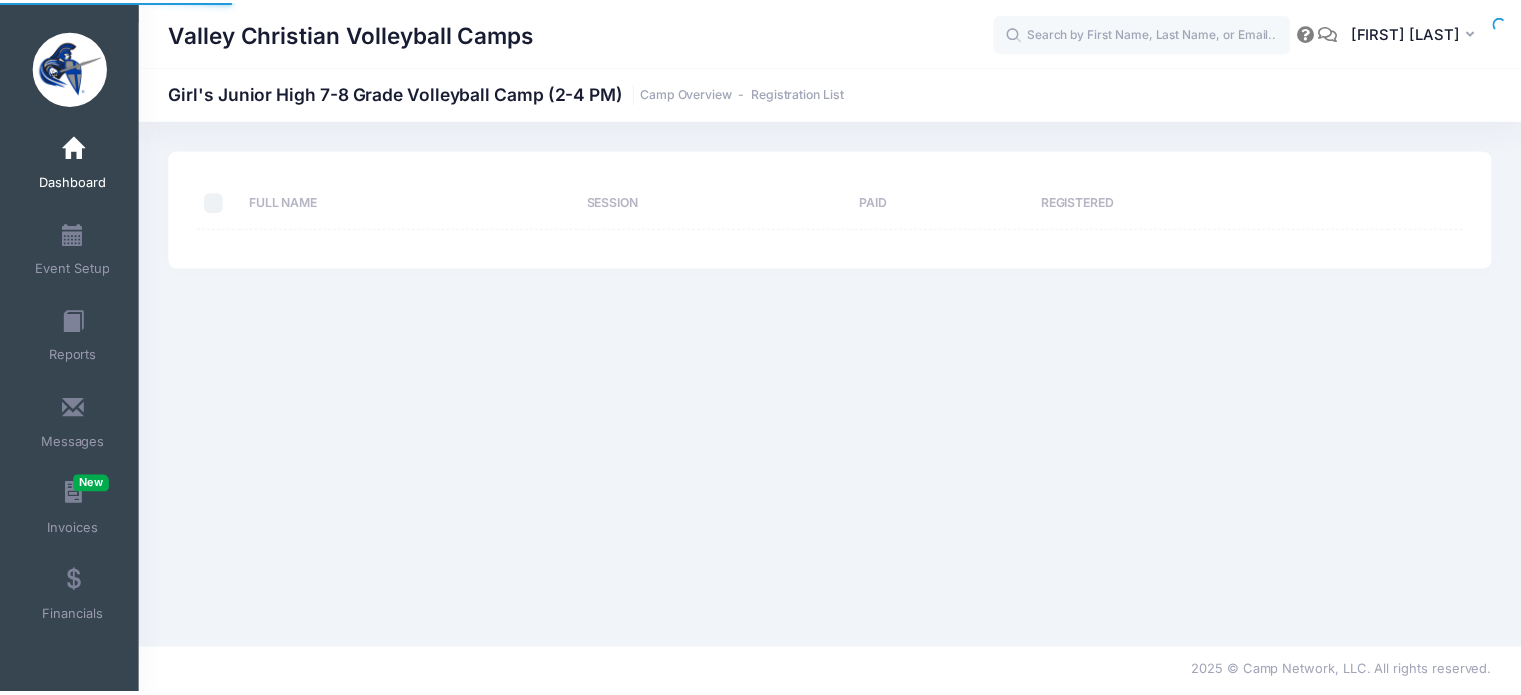 scroll, scrollTop: 0, scrollLeft: 0, axis: both 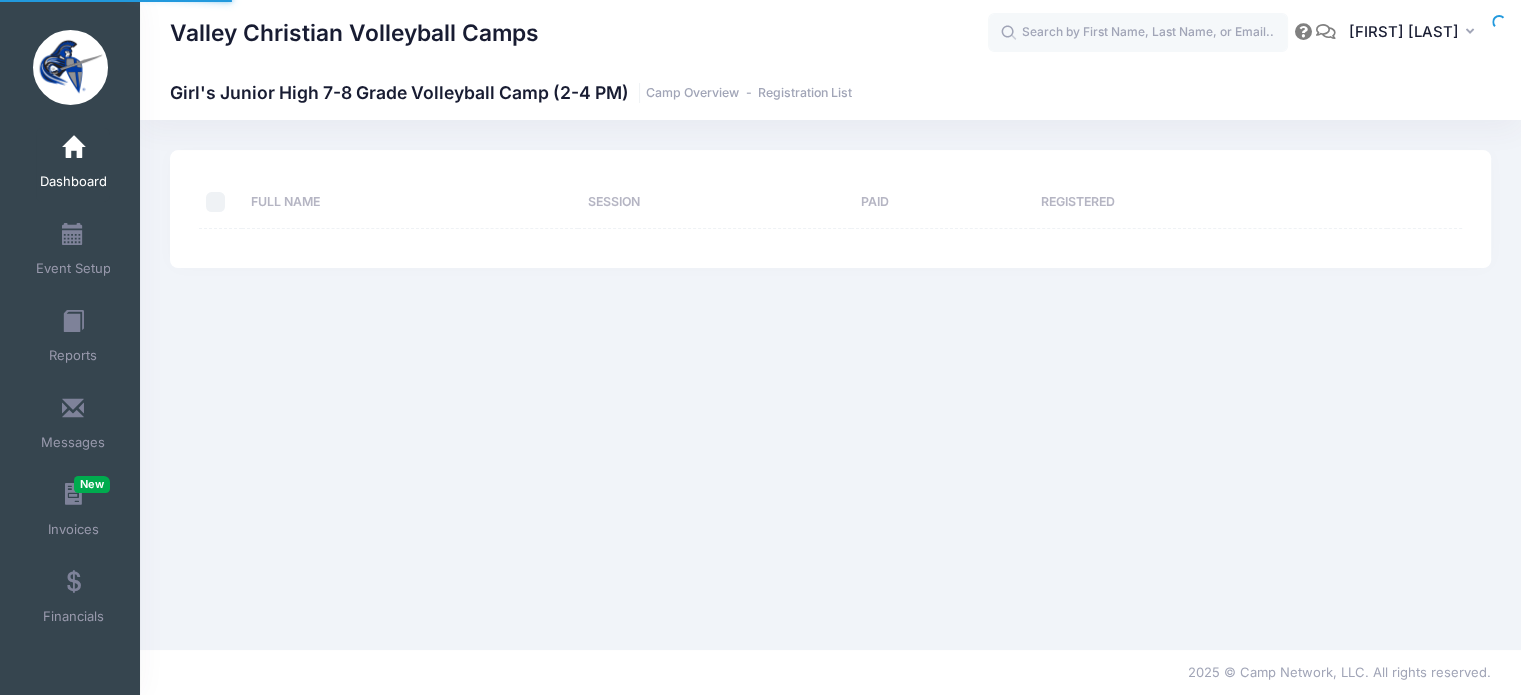 select on "10" 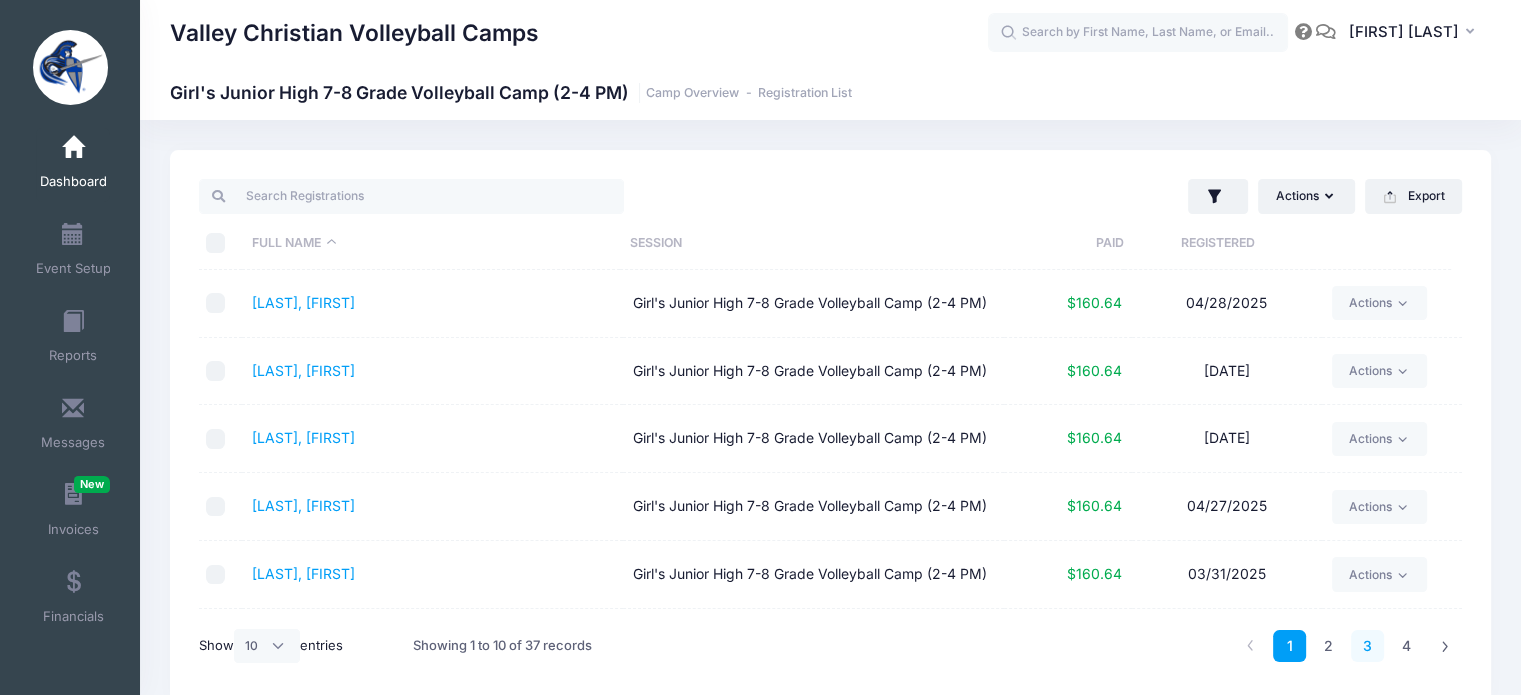 click on "3" at bounding box center [1367, 646] 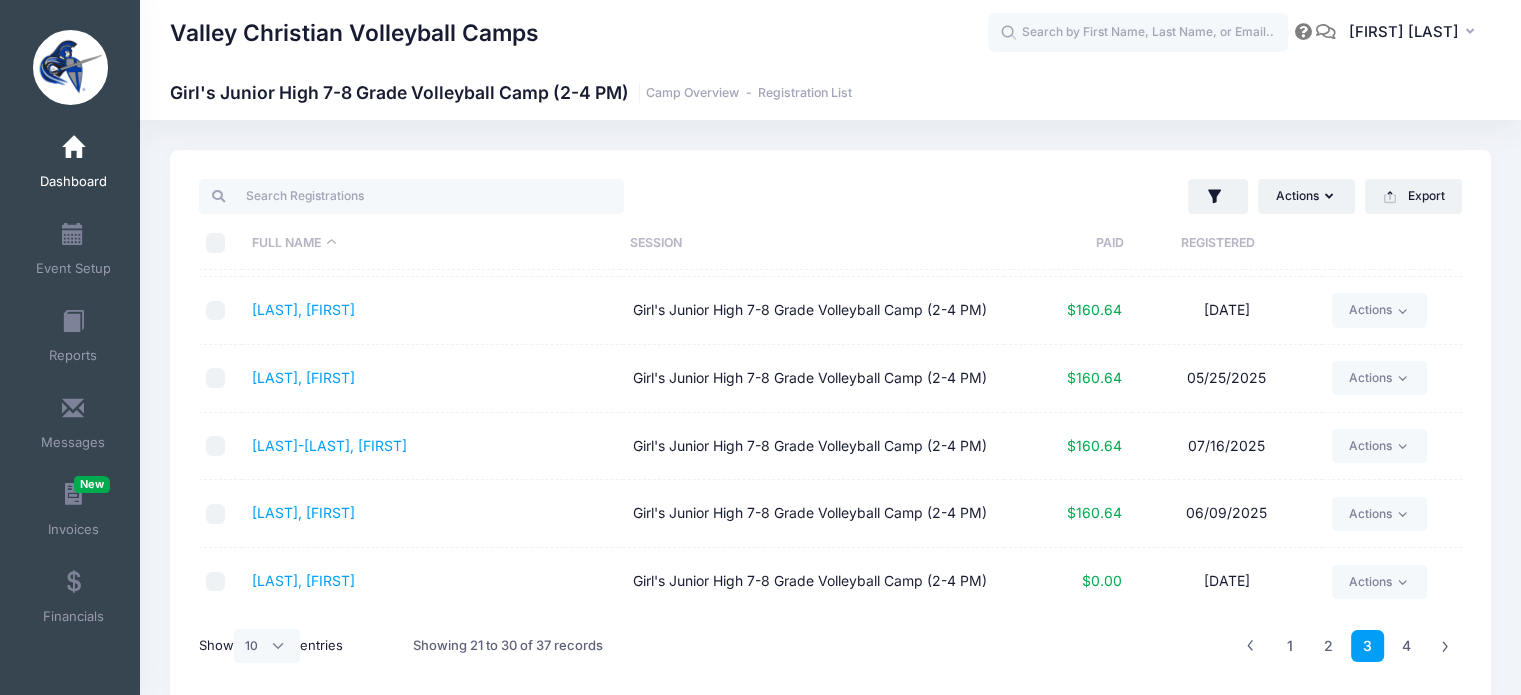 scroll, scrollTop: 406, scrollLeft: 0, axis: vertical 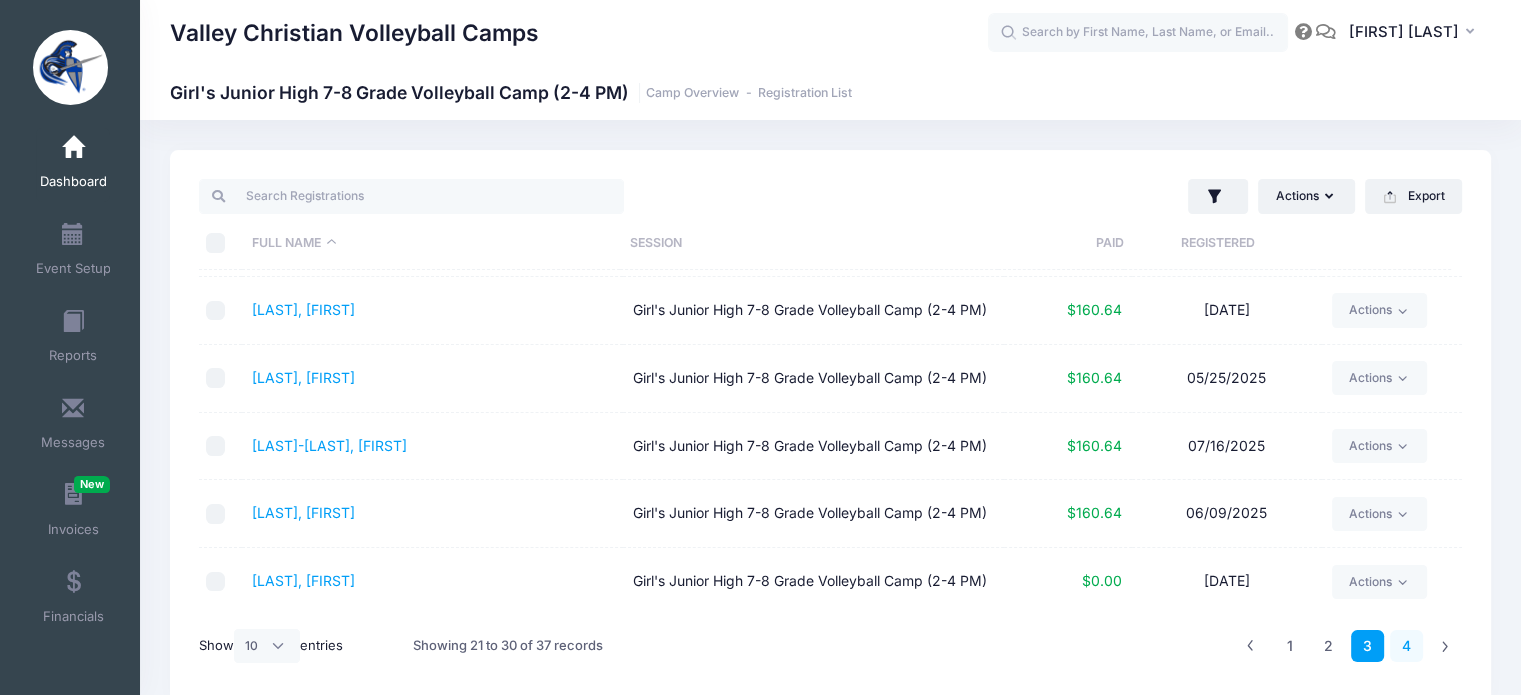 click on "4" at bounding box center (1406, 646) 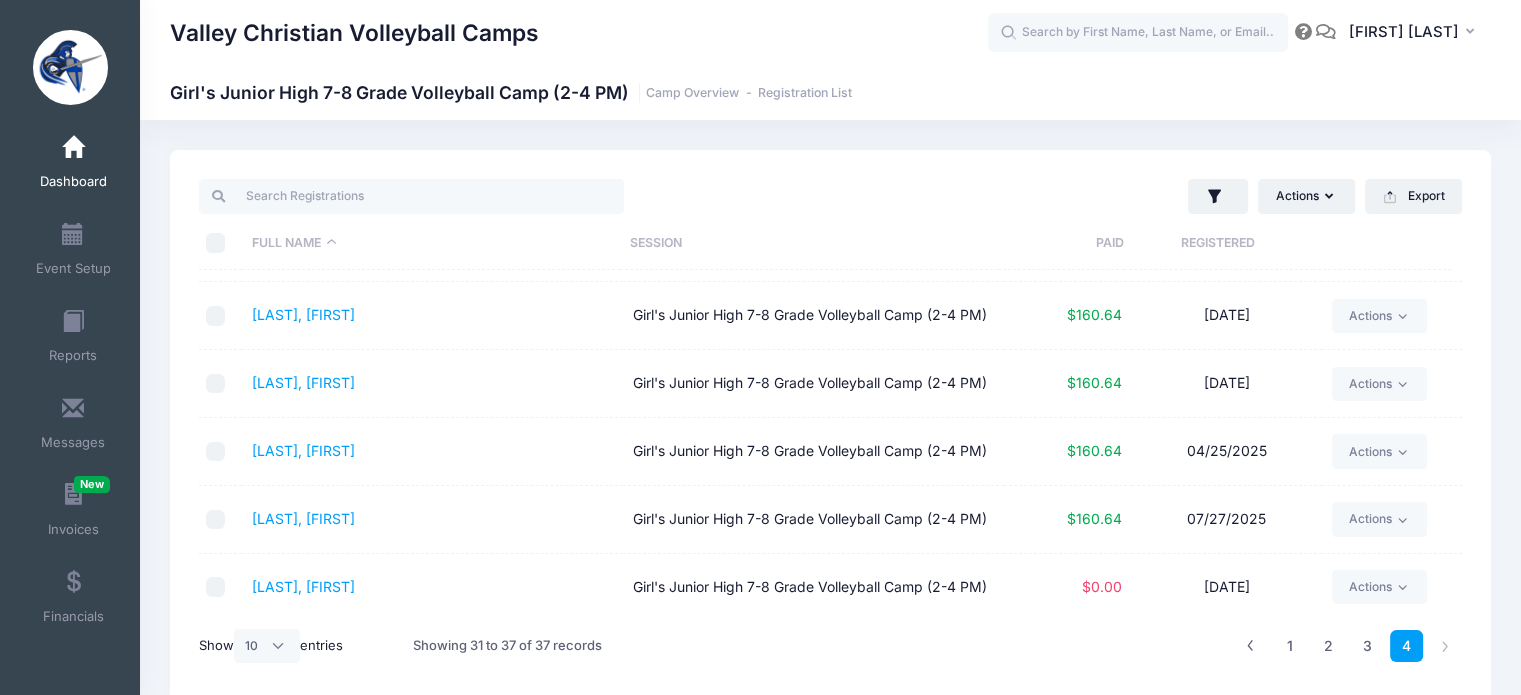 scroll, scrollTop: 80, scrollLeft: 0, axis: vertical 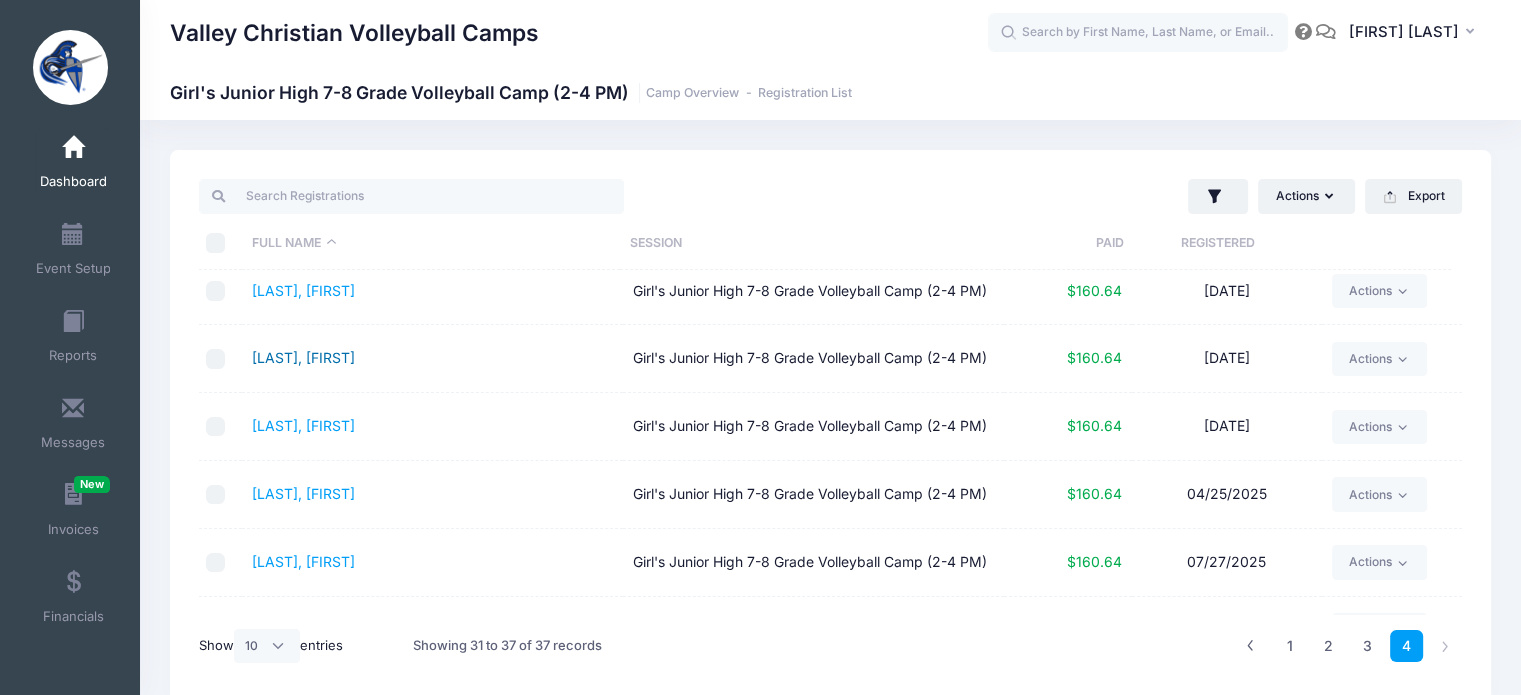 click on "[LAST], [FIRST]" at bounding box center [303, 357] 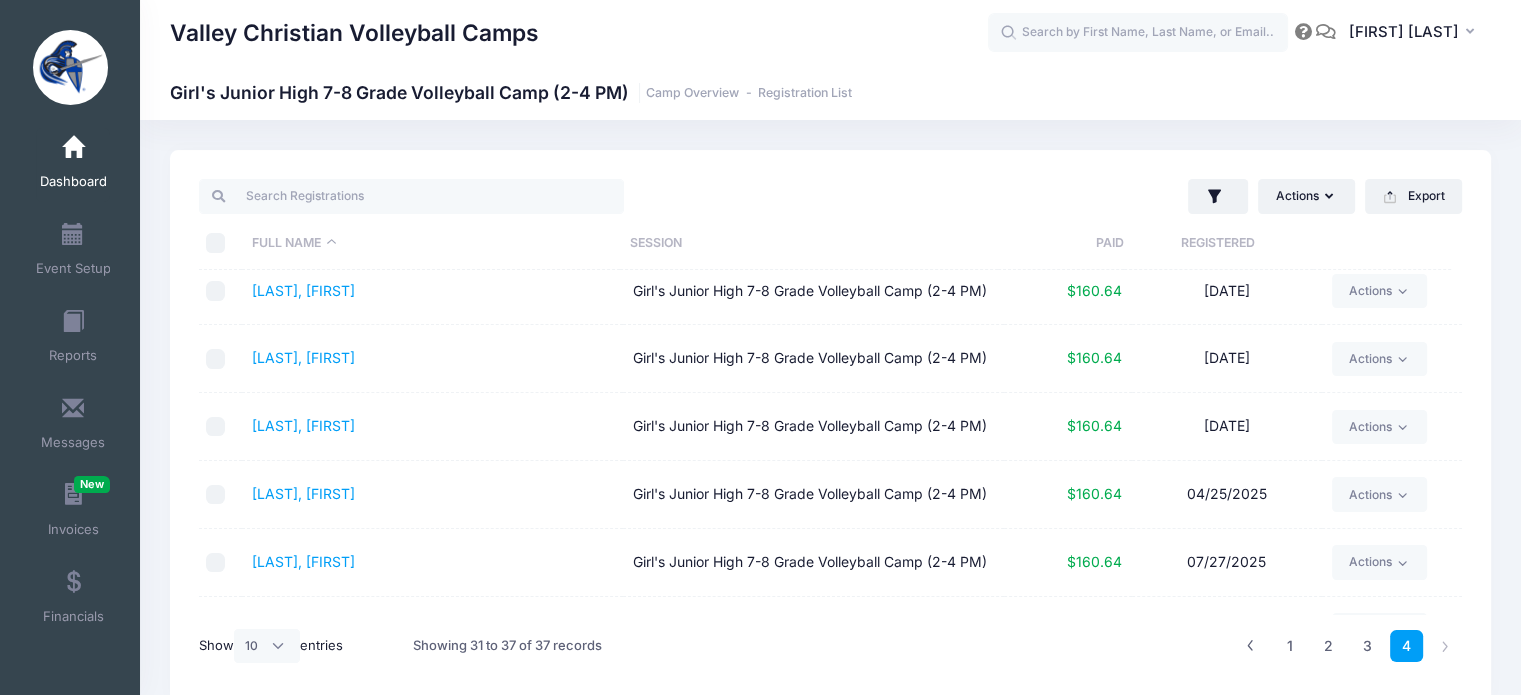 scroll, scrollTop: 180, scrollLeft: 0, axis: vertical 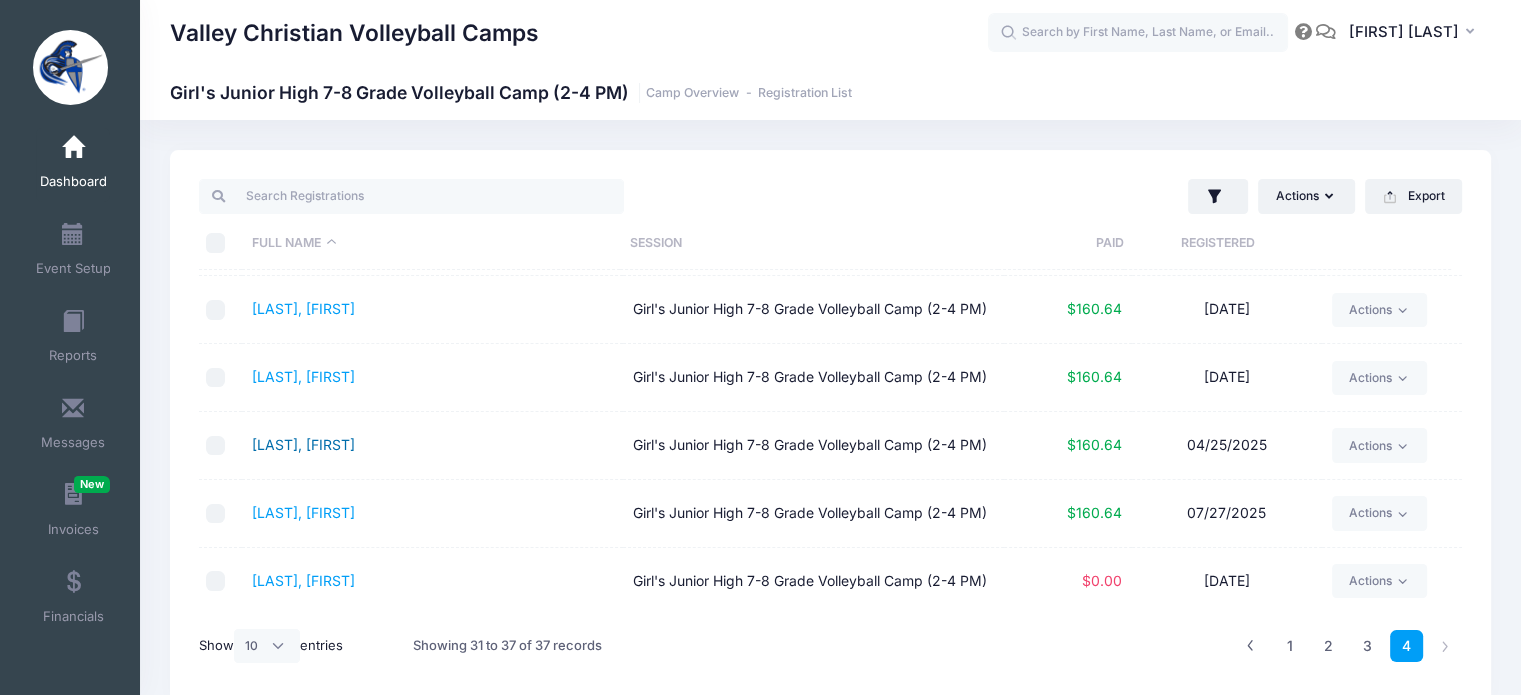 click on "StPeter, Gabriella" at bounding box center (303, 444) 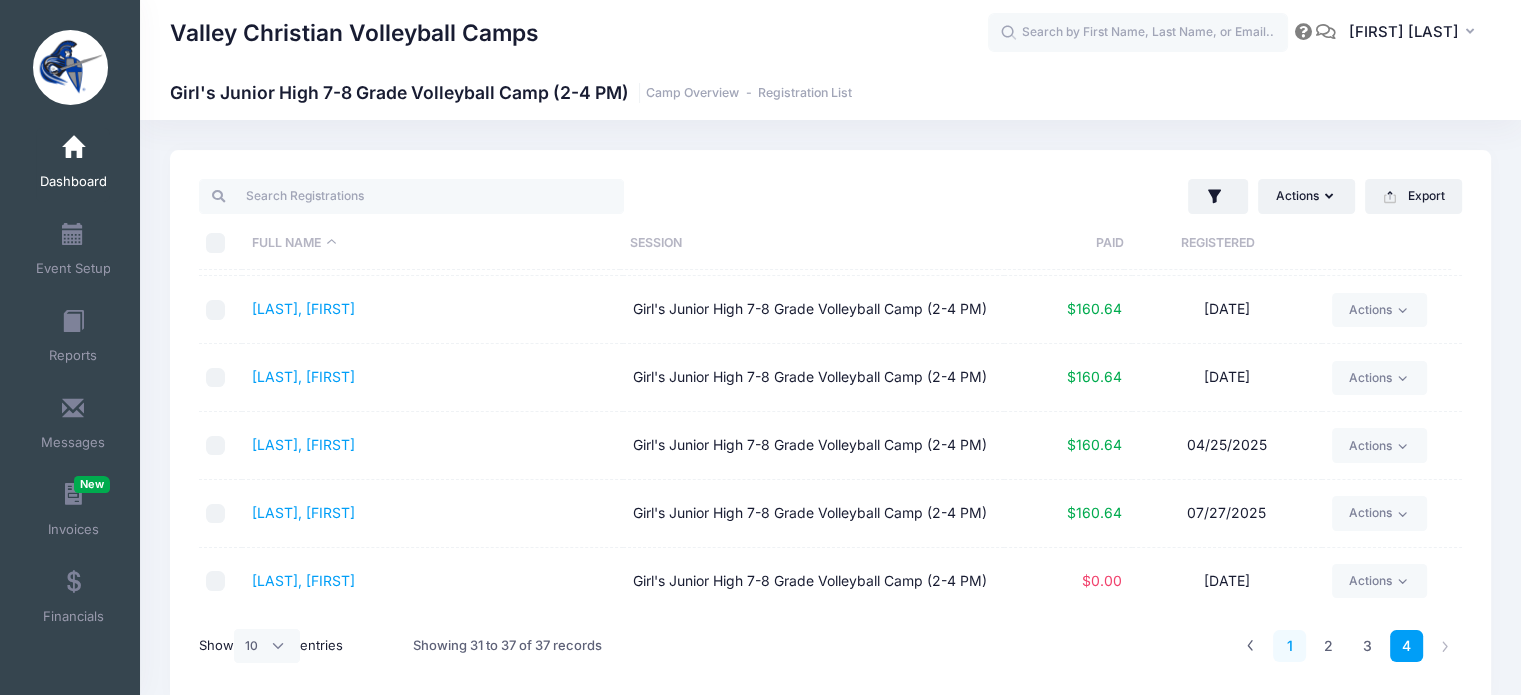 click on "1" at bounding box center (1289, 646) 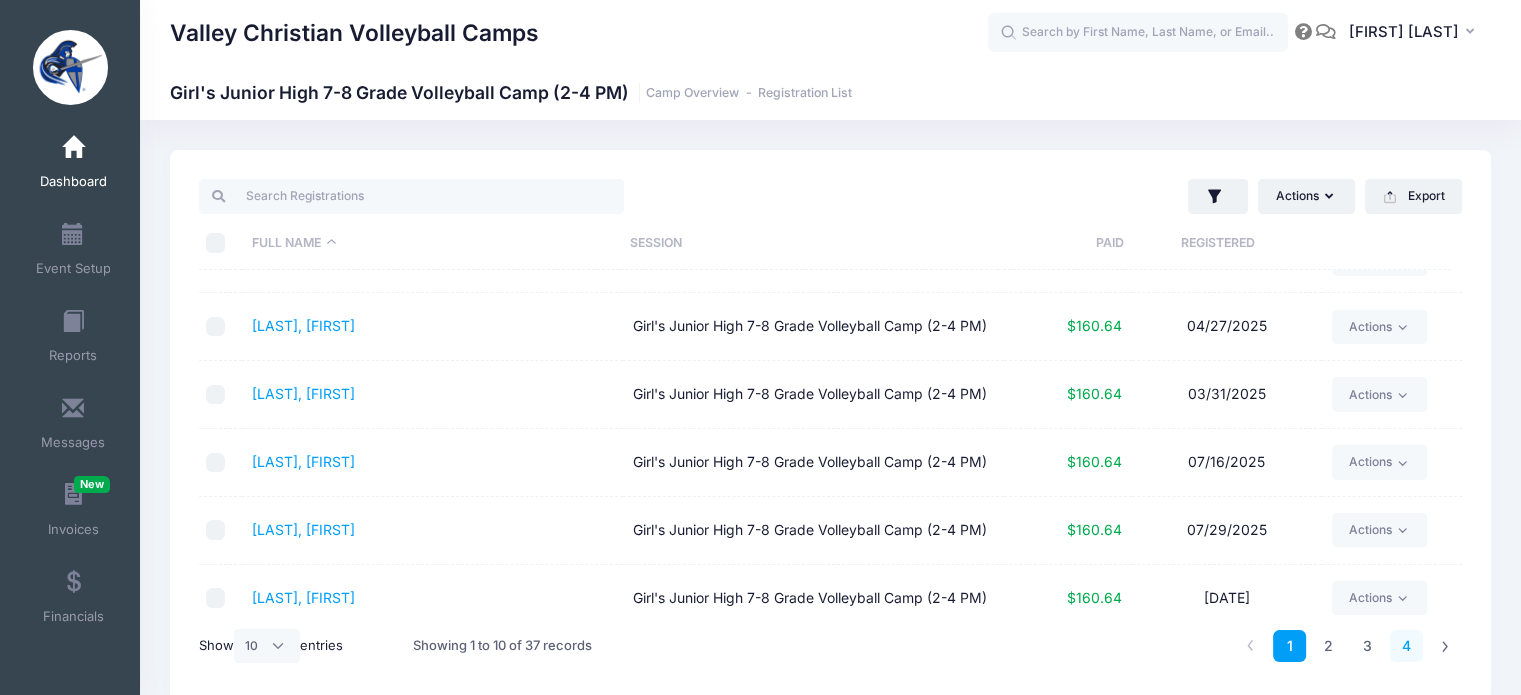 click on "4" at bounding box center [1406, 646] 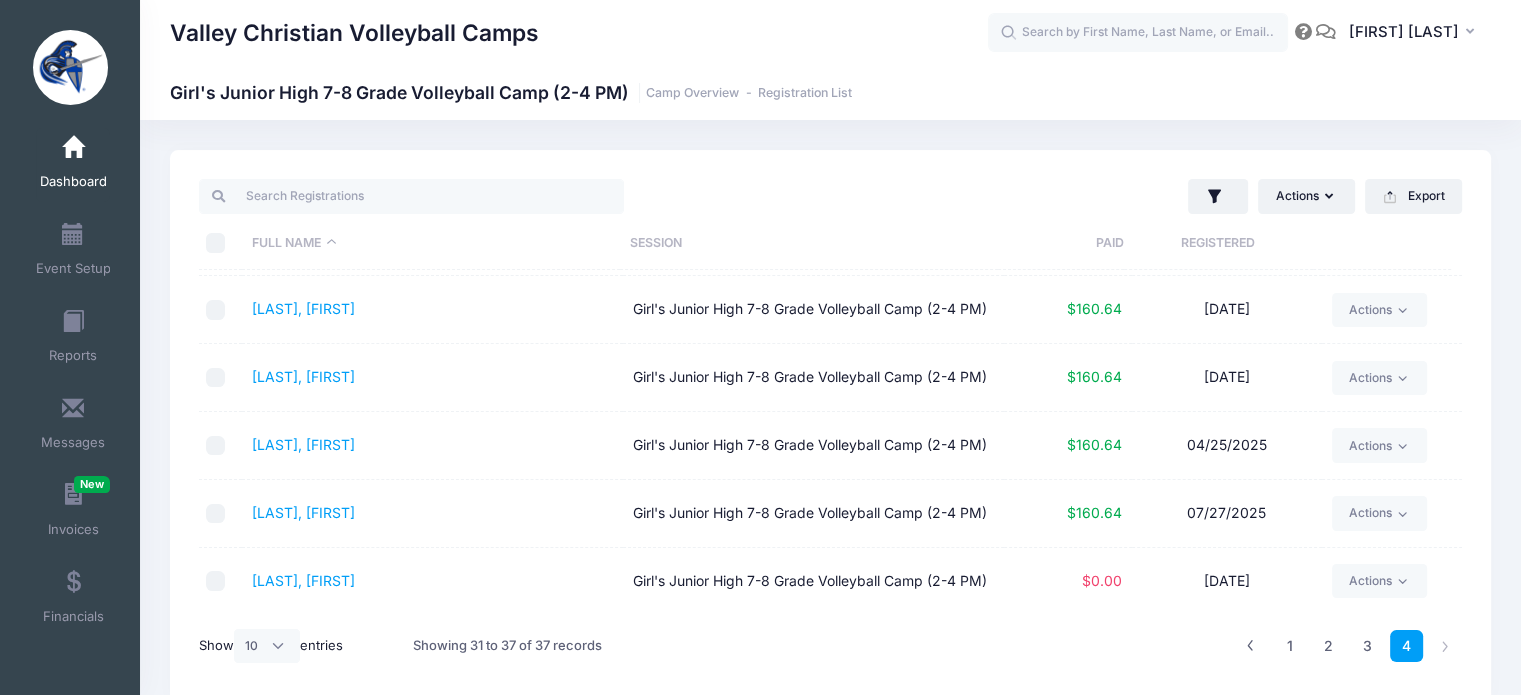 scroll, scrollTop: 83, scrollLeft: 0, axis: vertical 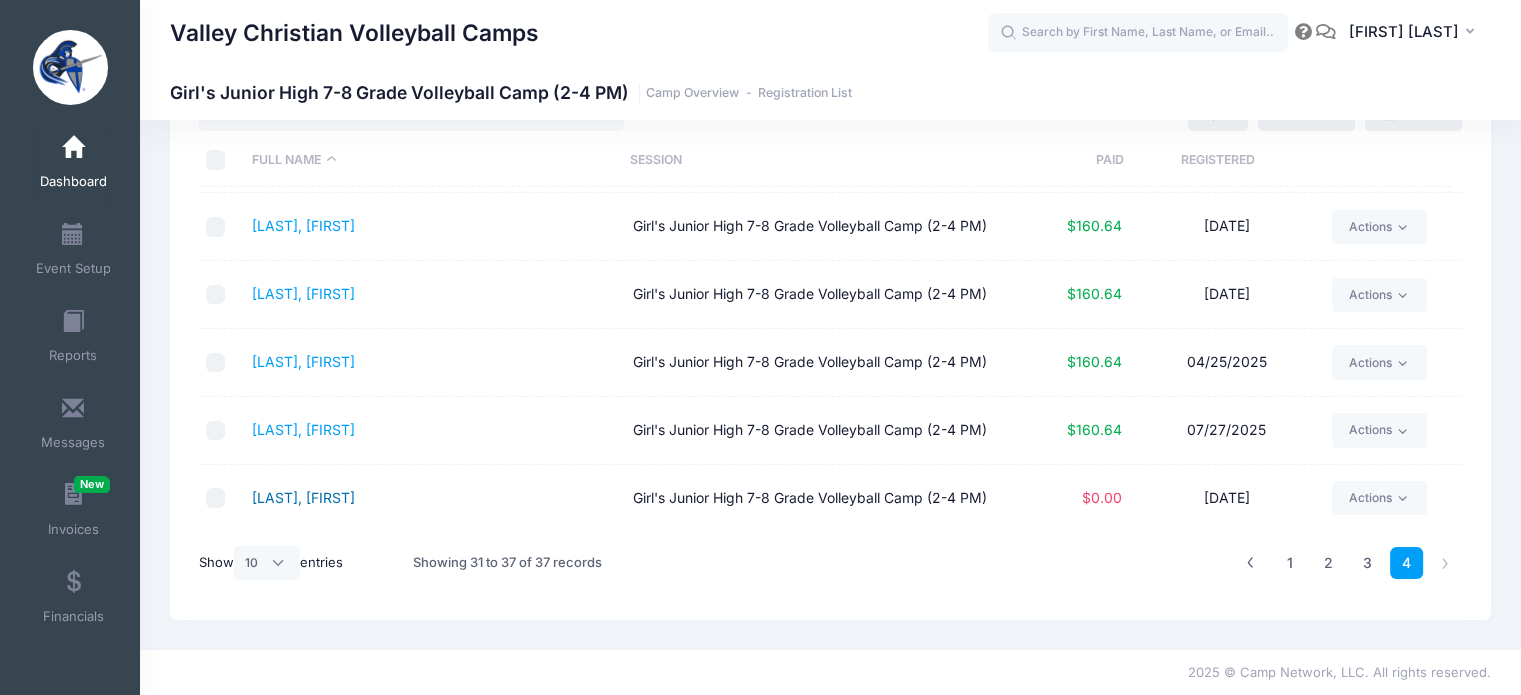 click on "Wozniak, Alana" at bounding box center [303, 497] 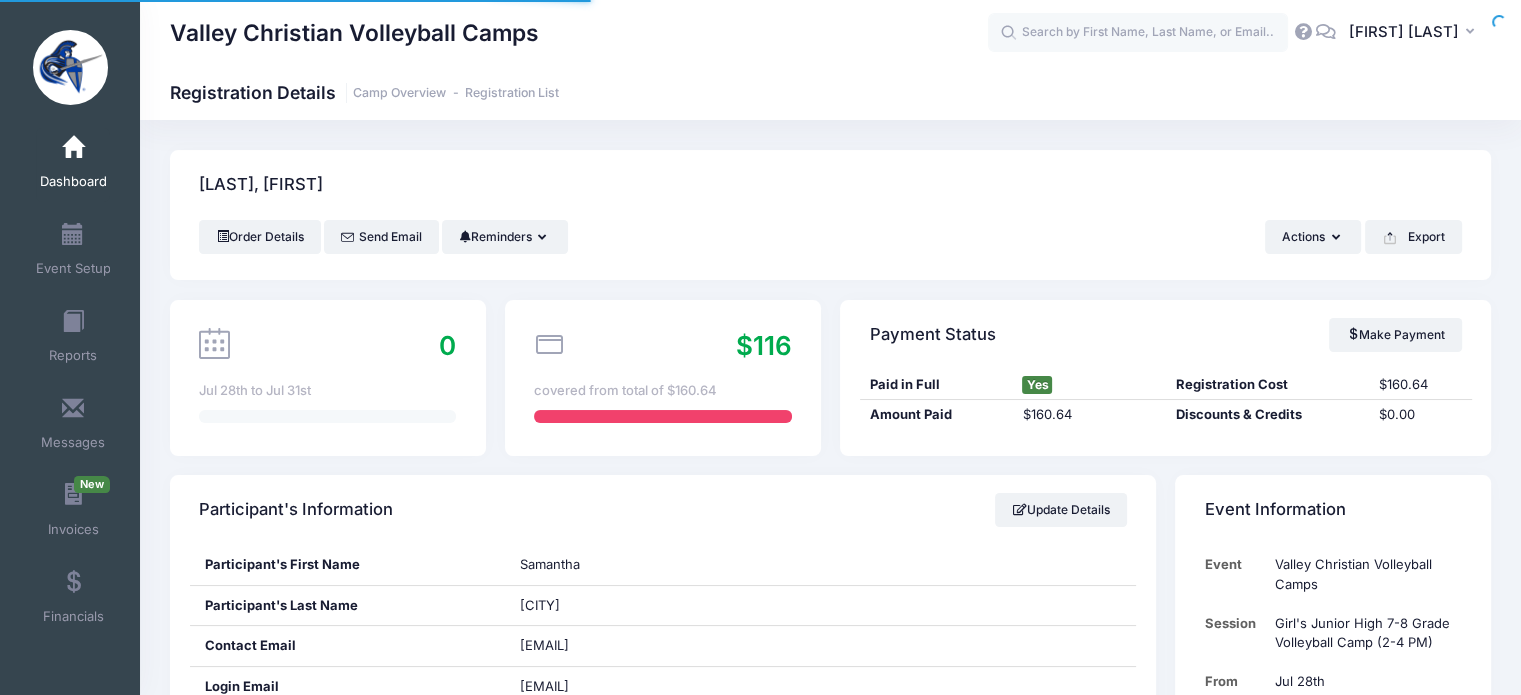 scroll, scrollTop: 300, scrollLeft: 0, axis: vertical 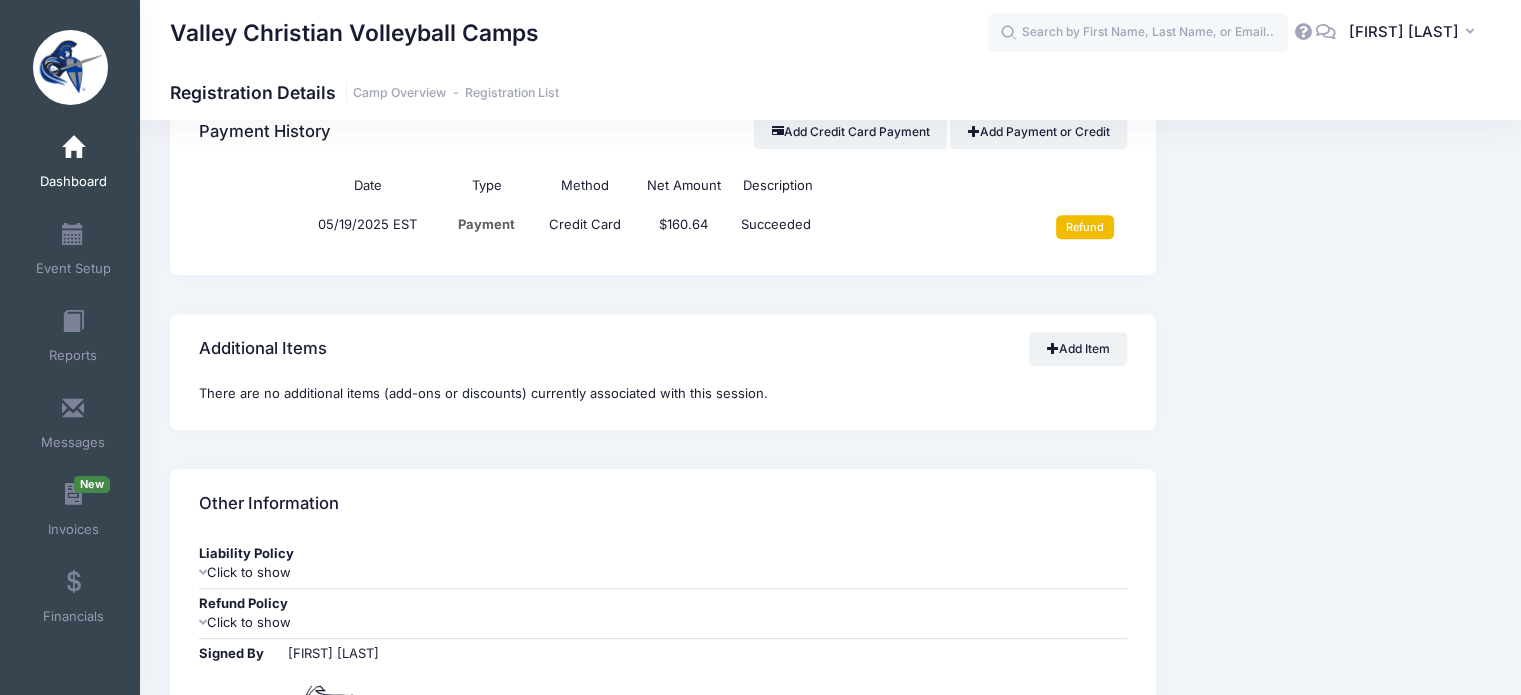 click on "Refund" at bounding box center [1085, 227] 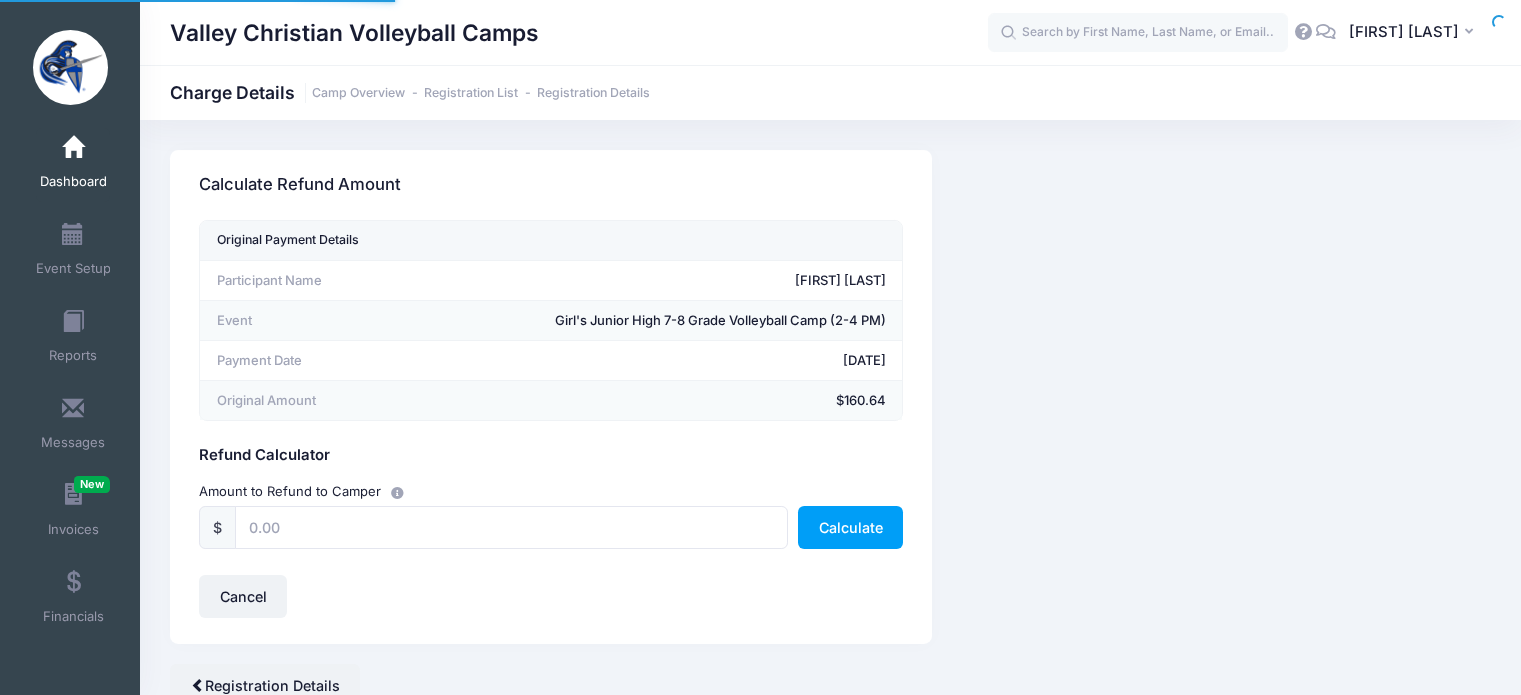 scroll, scrollTop: 0, scrollLeft: 0, axis: both 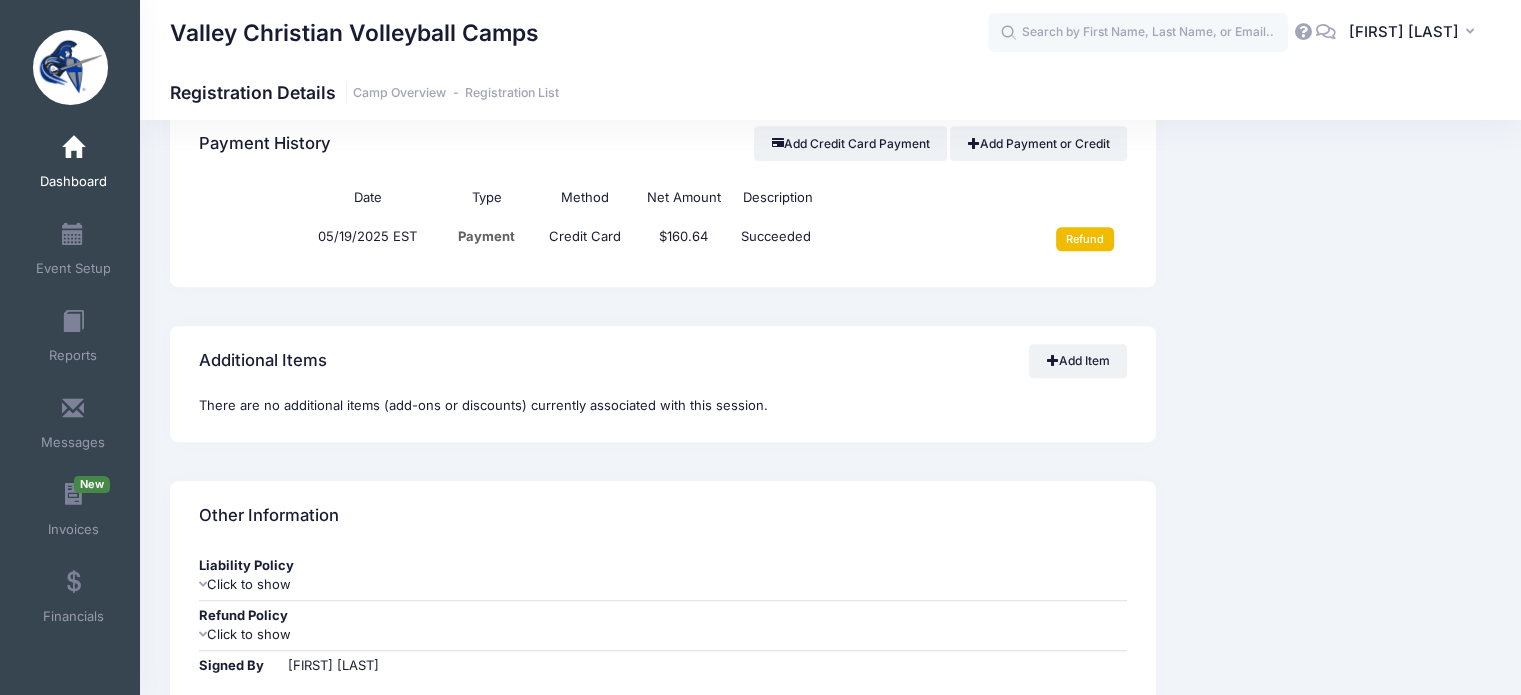 click on "Refund" at bounding box center (1085, 239) 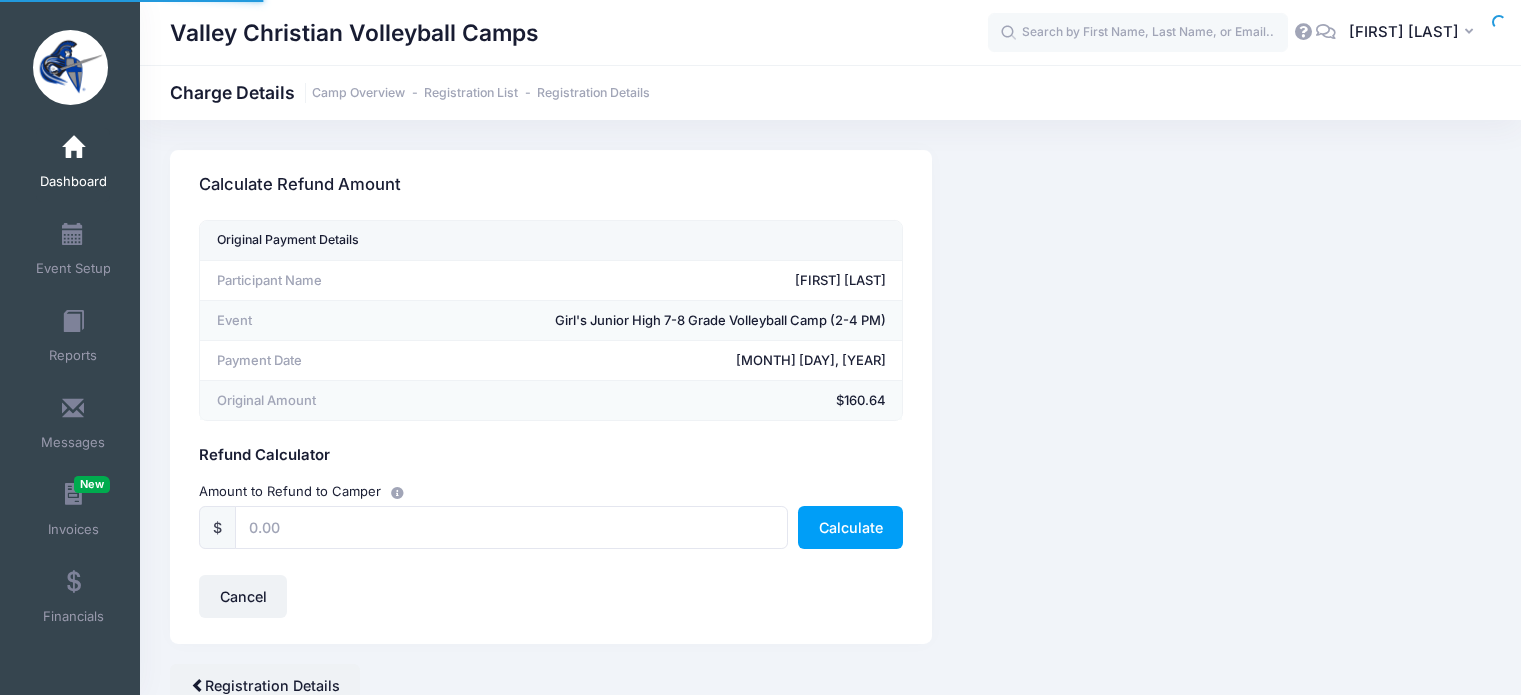 scroll, scrollTop: 0, scrollLeft: 0, axis: both 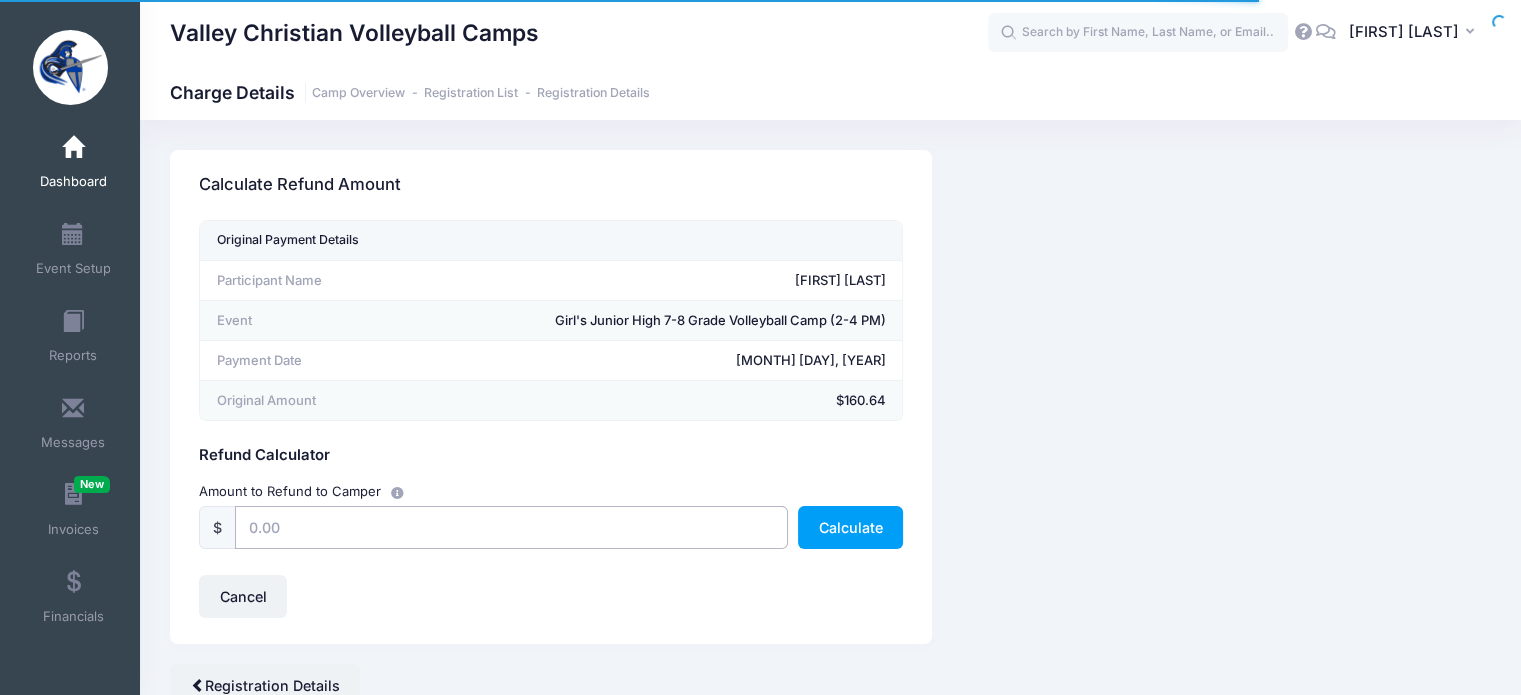 click at bounding box center (511, 527) 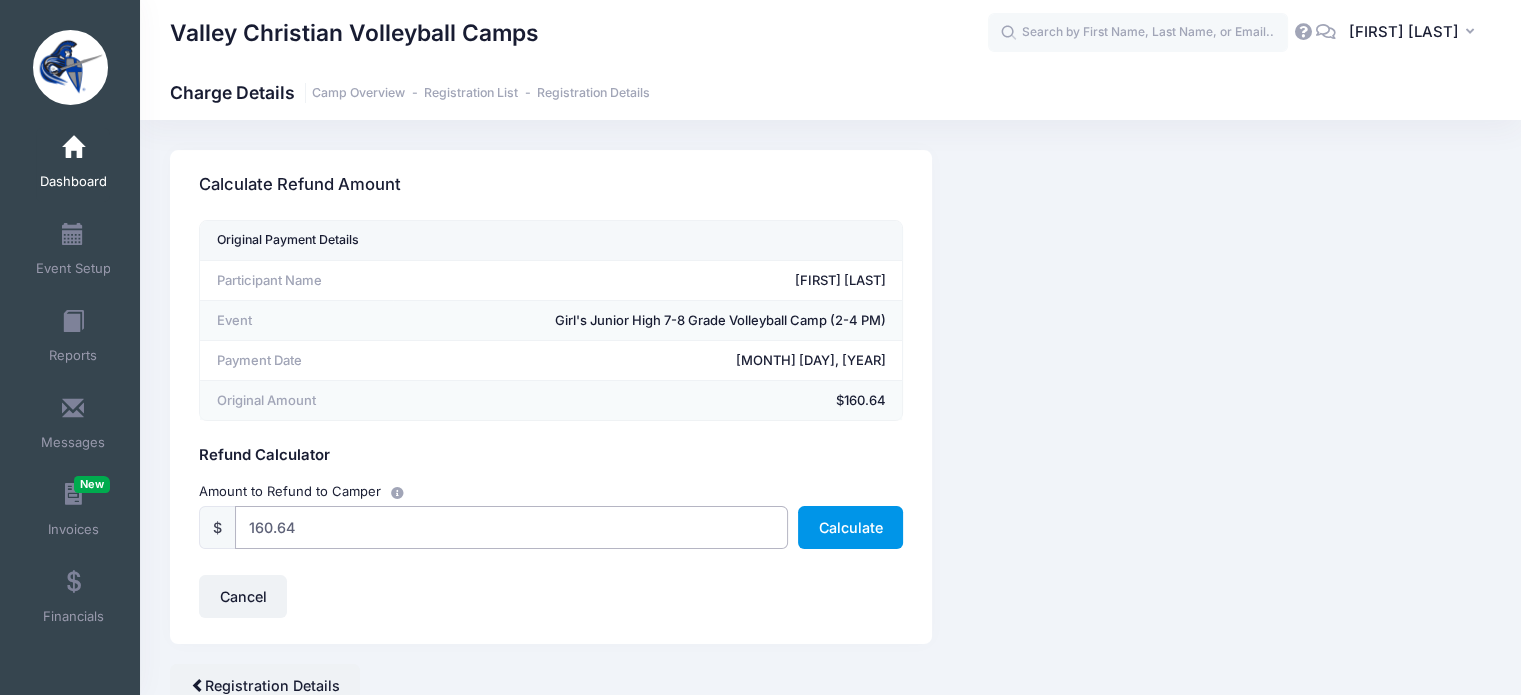 type on "160.64" 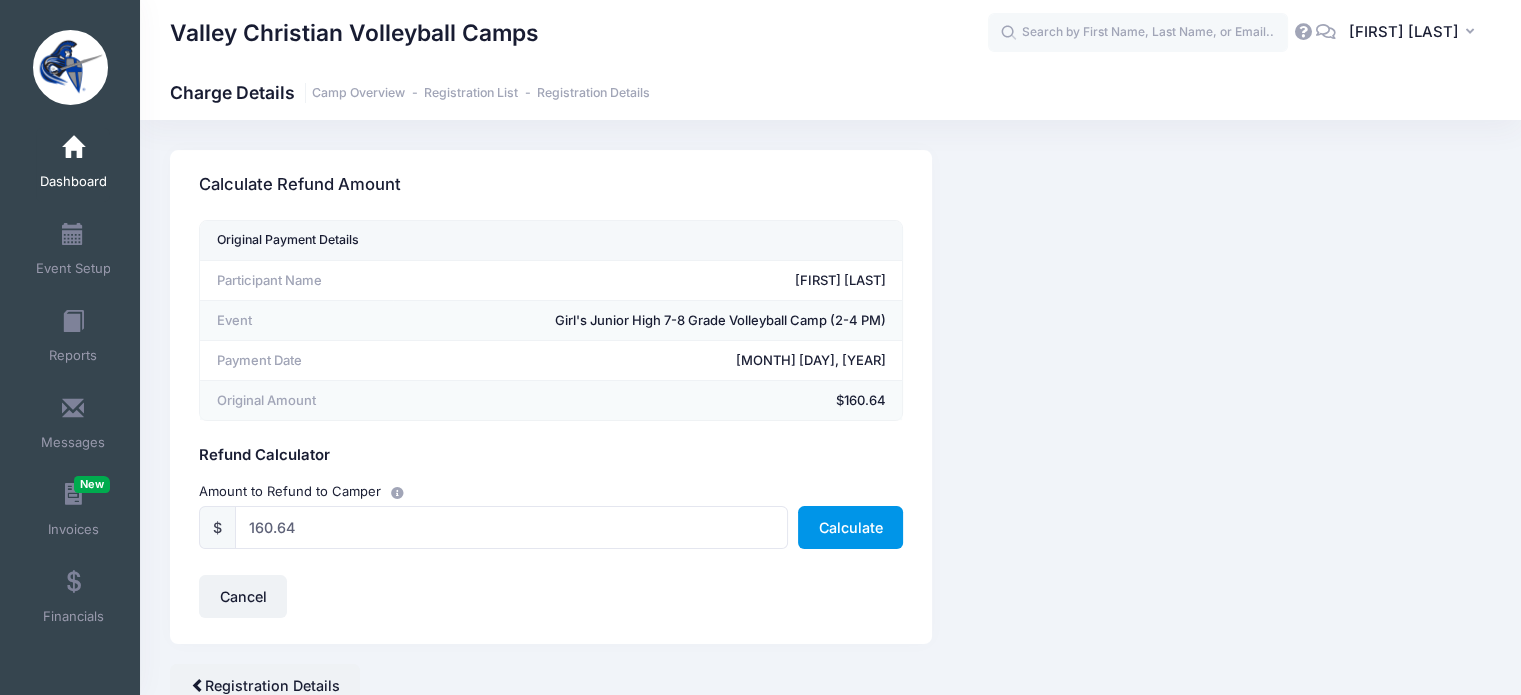 click on "Calculate" at bounding box center [850, 527] 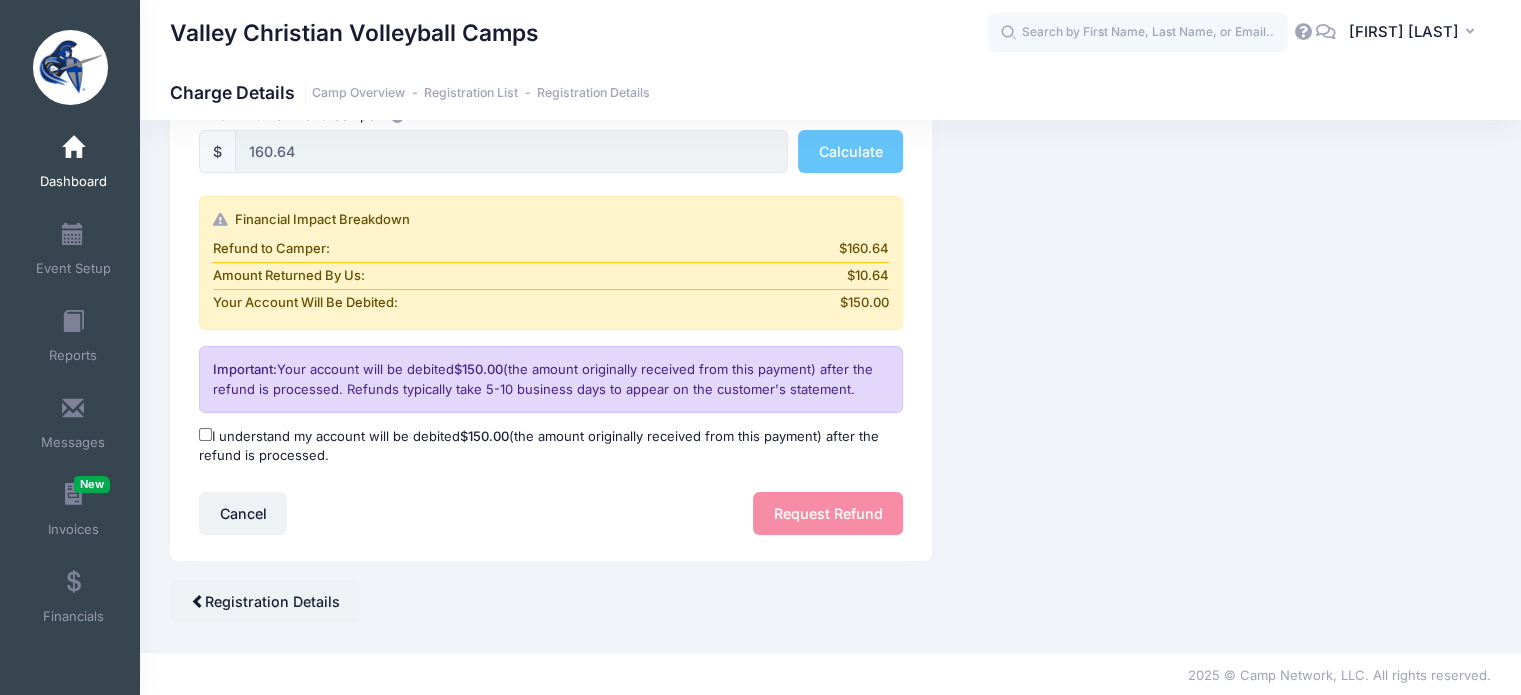scroll, scrollTop: 377, scrollLeft: 0, axis: vertical 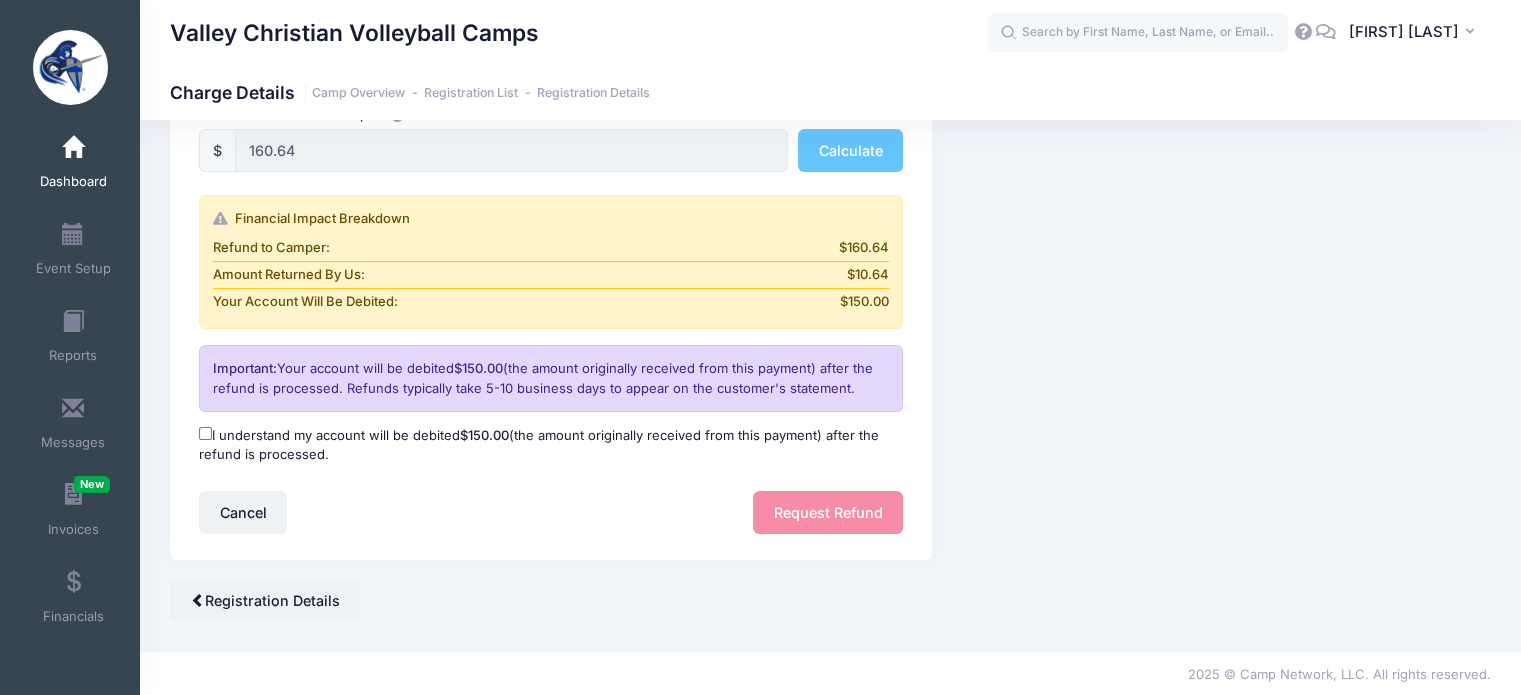 click on "I understand my account will be debited  $150.00  (the amount originally received from this payment) after the refund is processed." at bounding box center [205, 433] 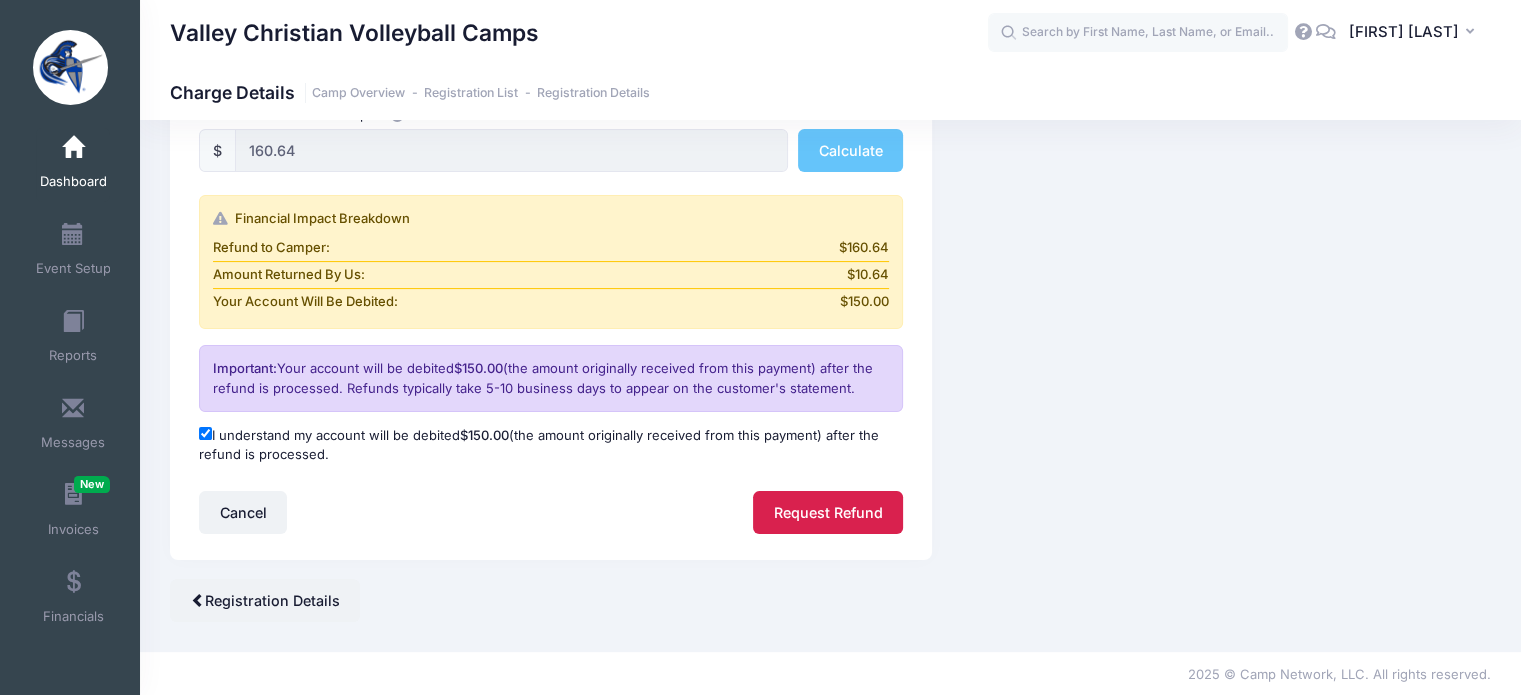click on "Request Refund" at bounding box center (828, 512) 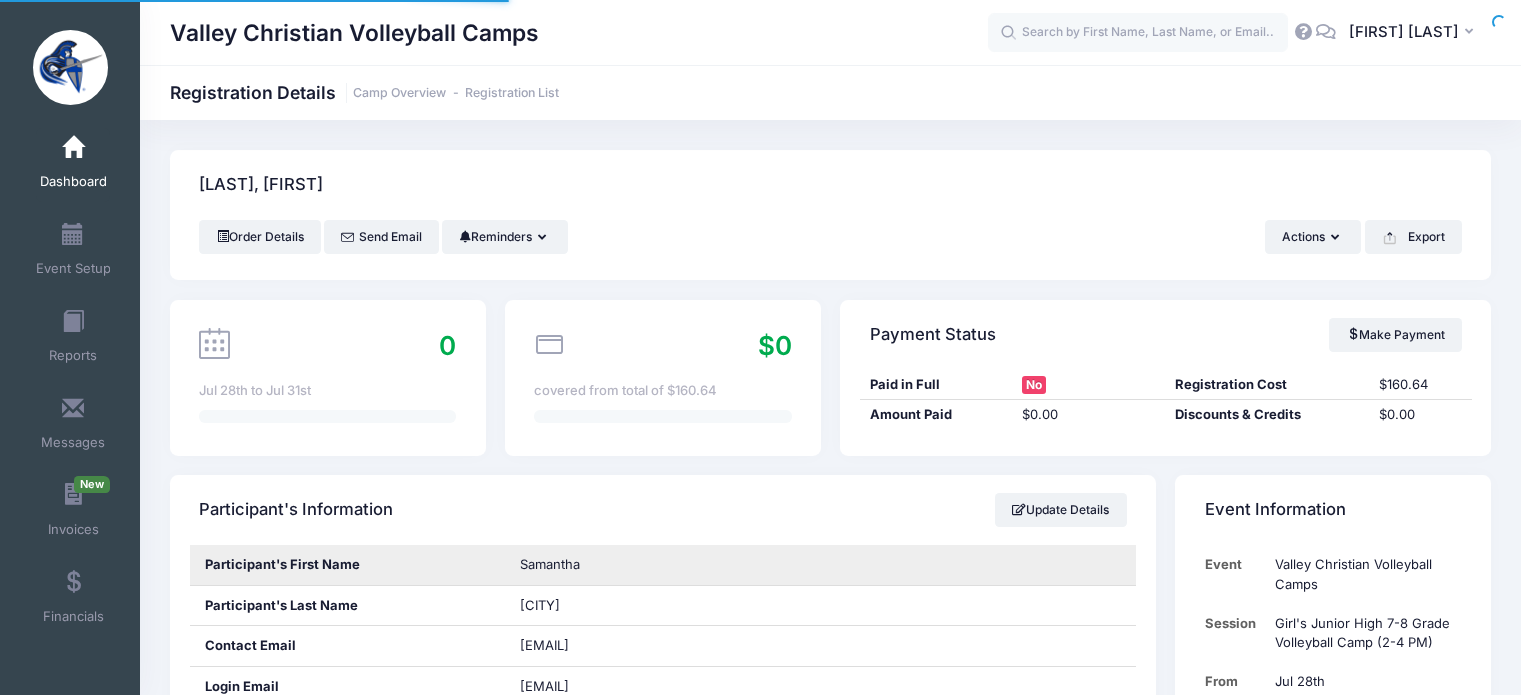 scroll, scrollTop: 0, scrollLeft: 0, axis: both 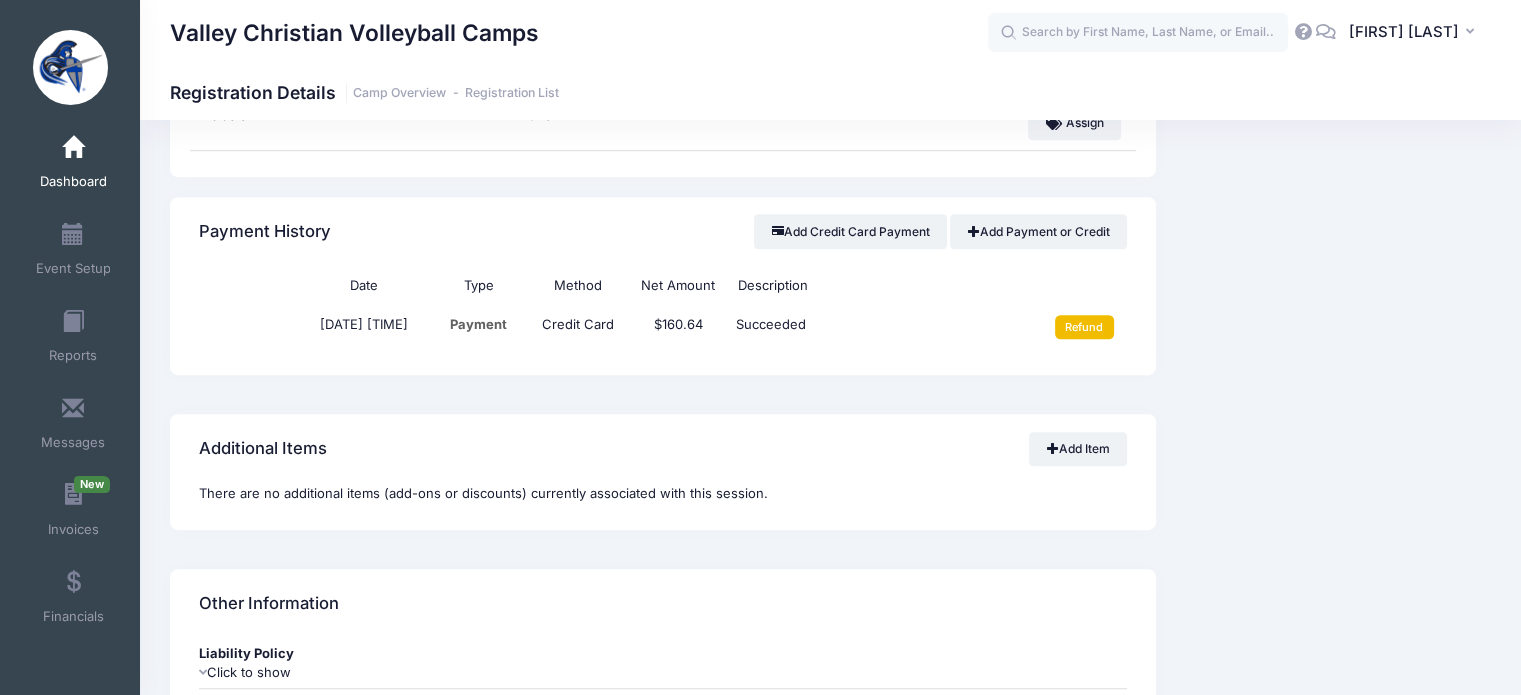 click on "Refund" at bounding box center (1084, 327) 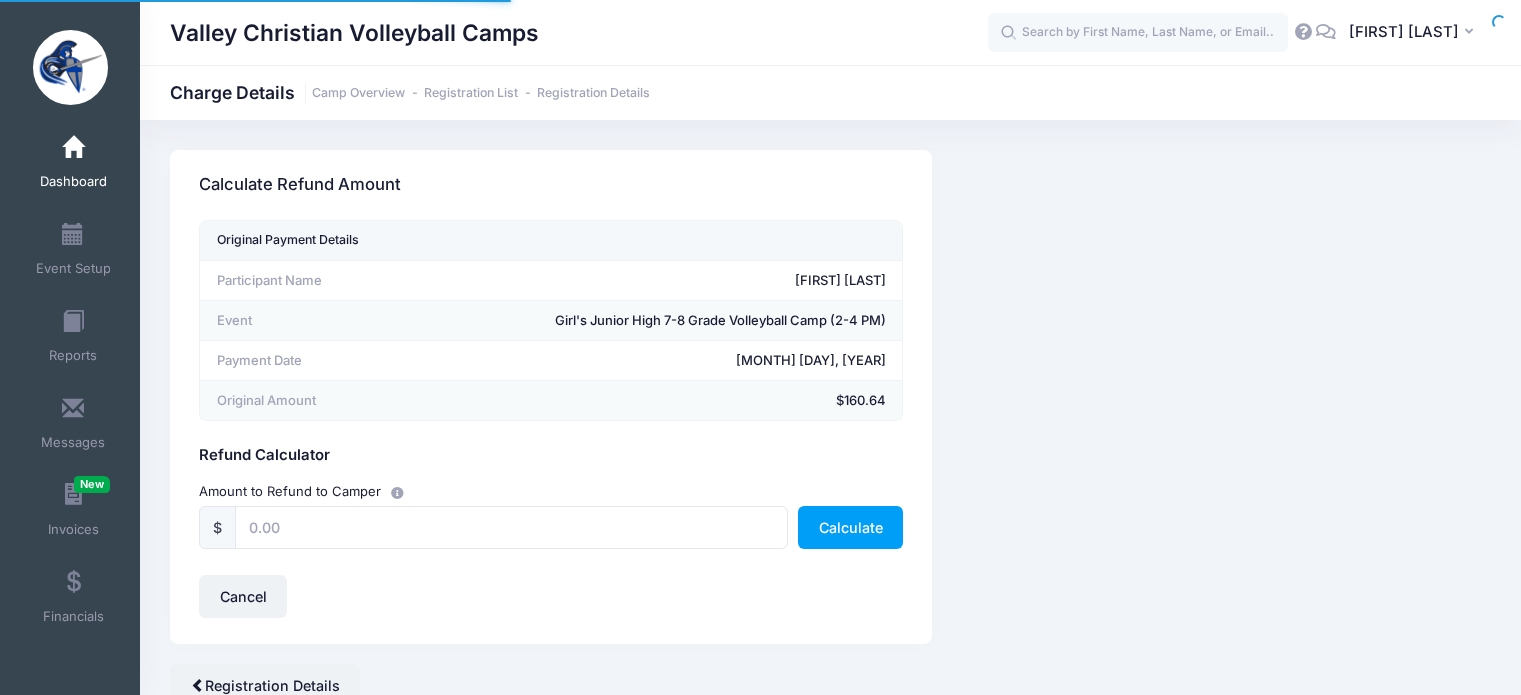 scroll, scrollTop: 0, scrollLeft: 0, axis: both 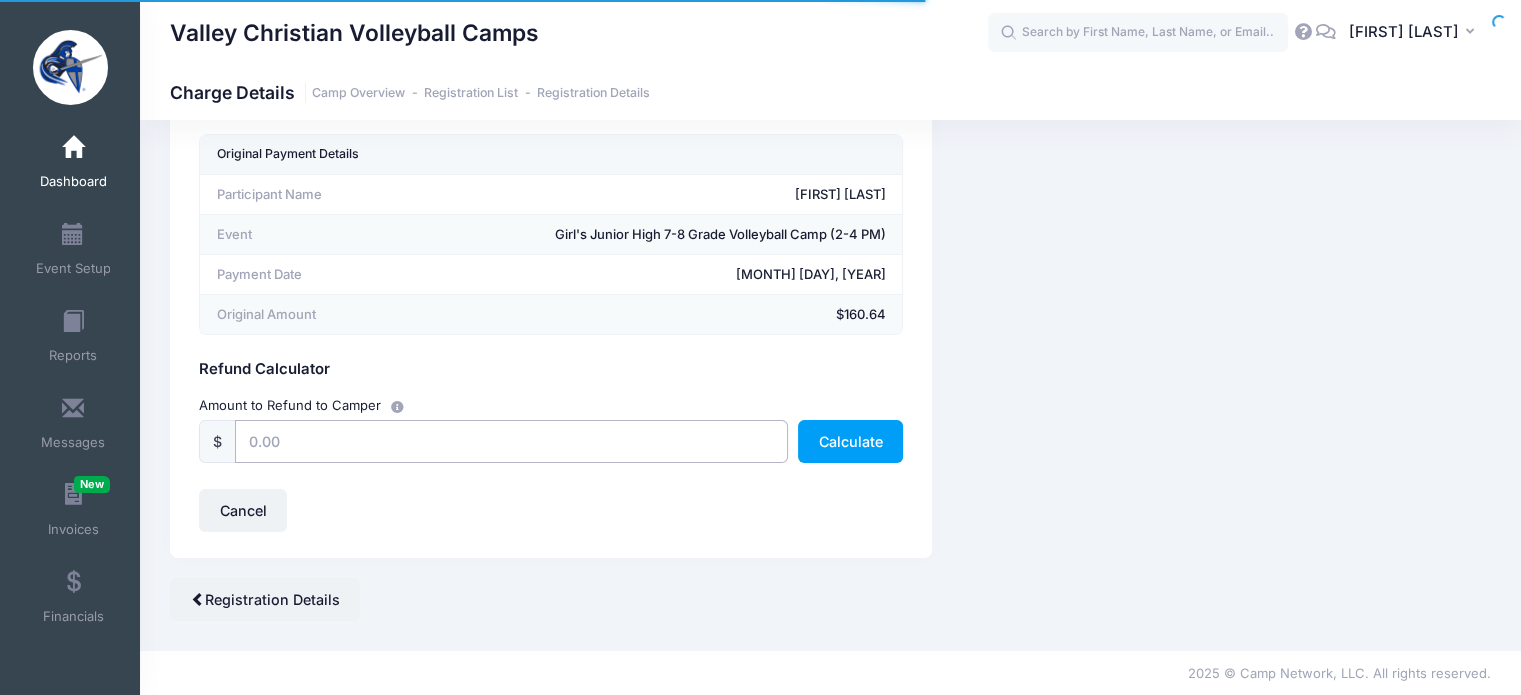 click at bounding box center [511, 441] 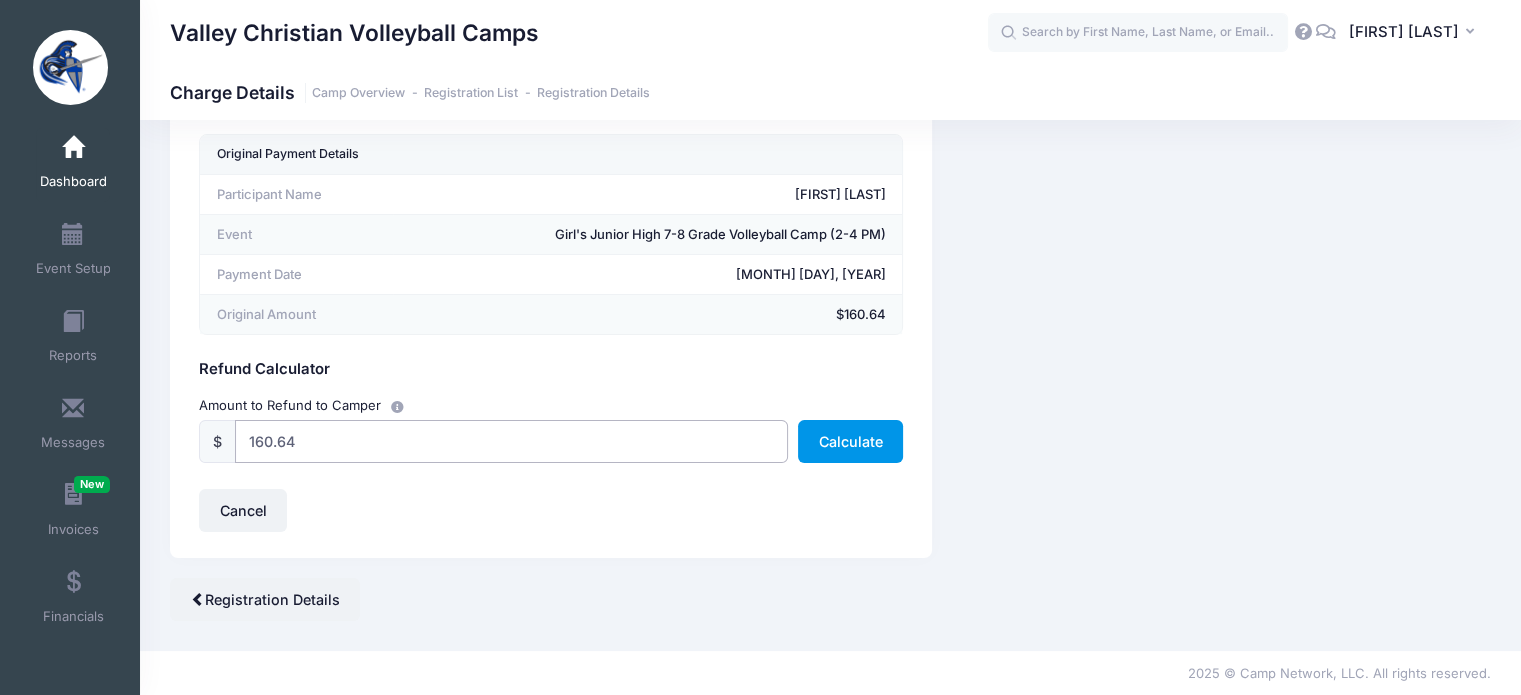 type on "160.64" 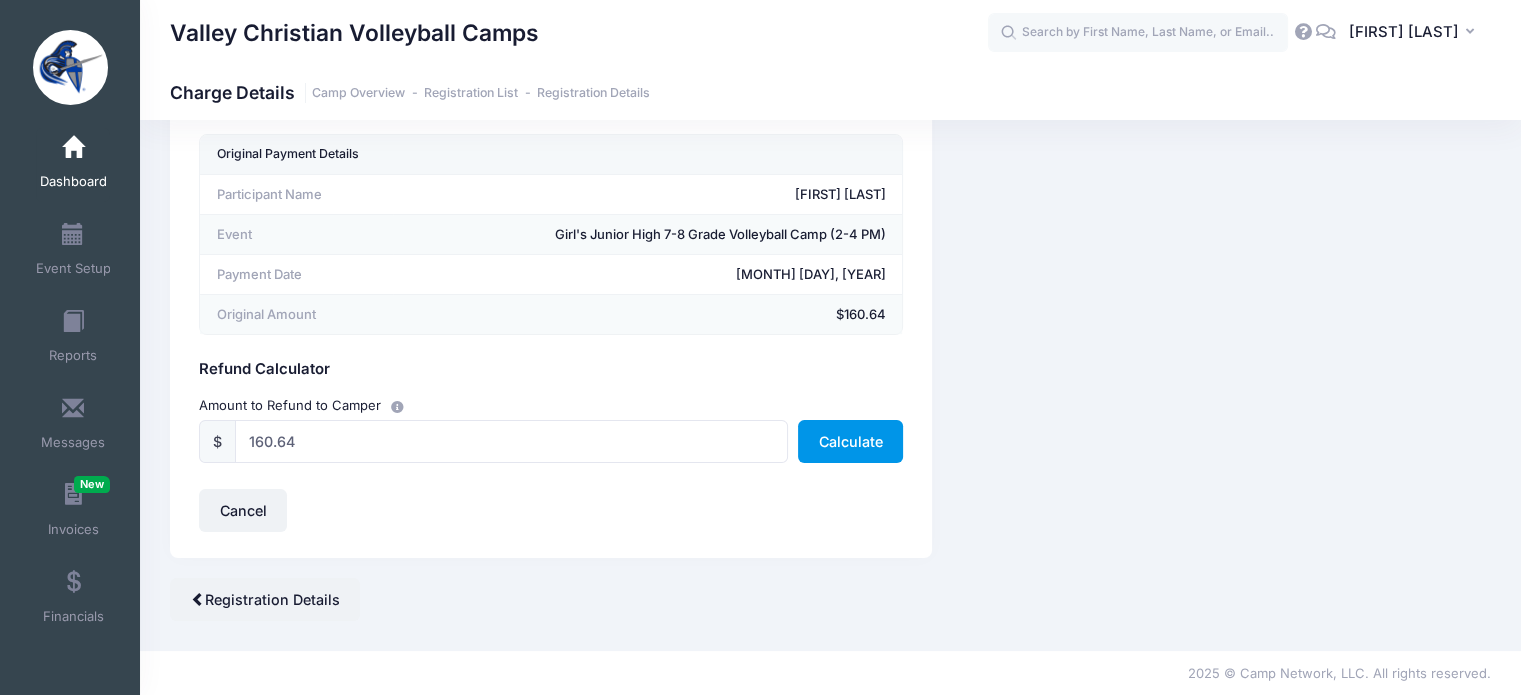 click on "Calculate" at bounding box center (850, 441) 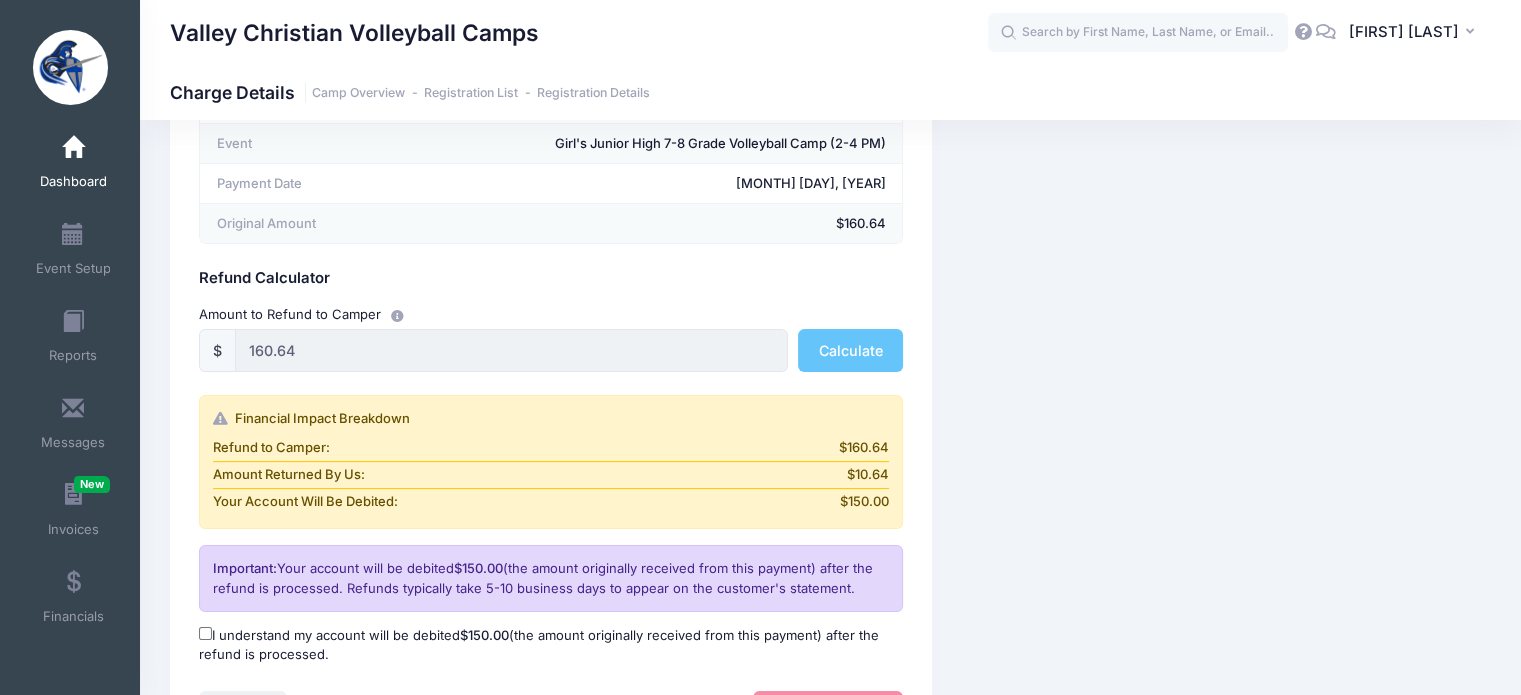 scroll, scrollTop: 377, scrollLeft: 0, axis: vertical 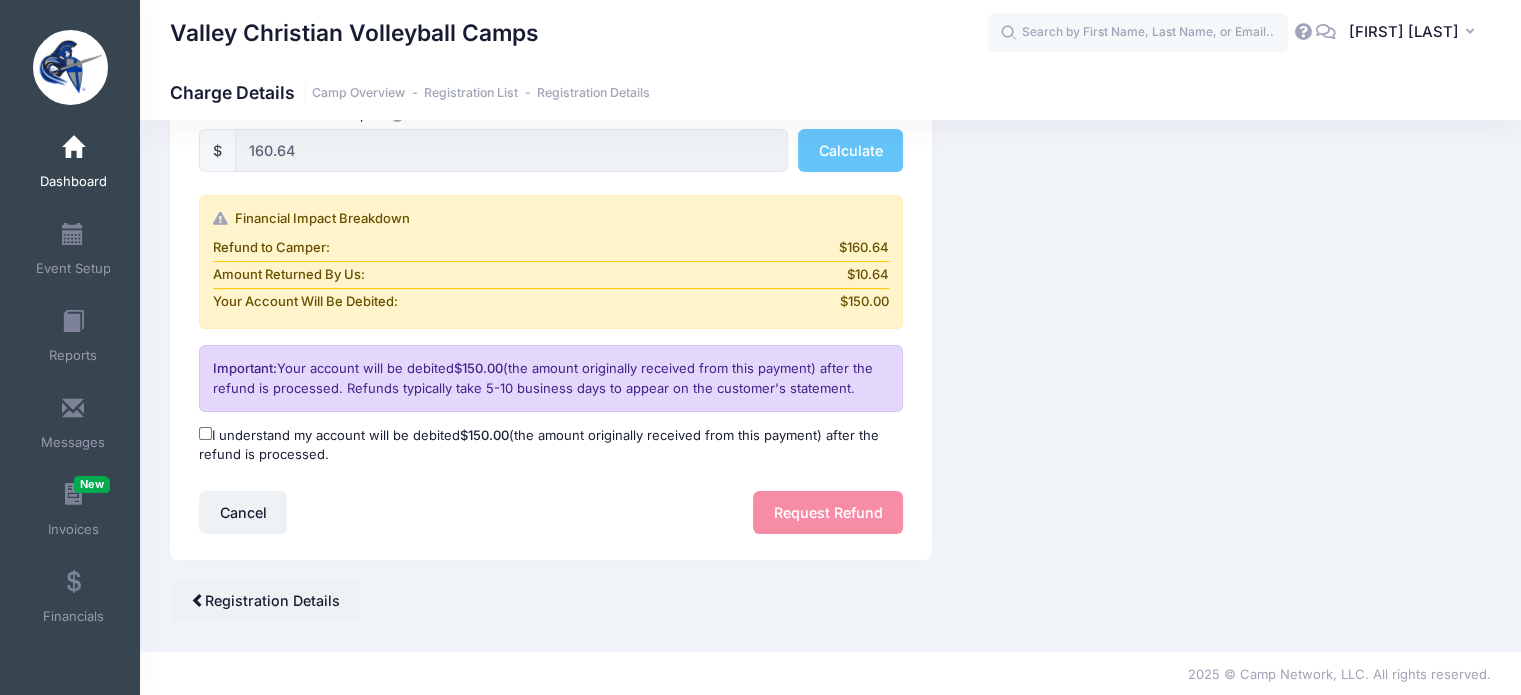 click on "I understand my account will be debited  $150.00  (the amount originally received from this payment) after the refund is processed." at bounding box center (205, 433) 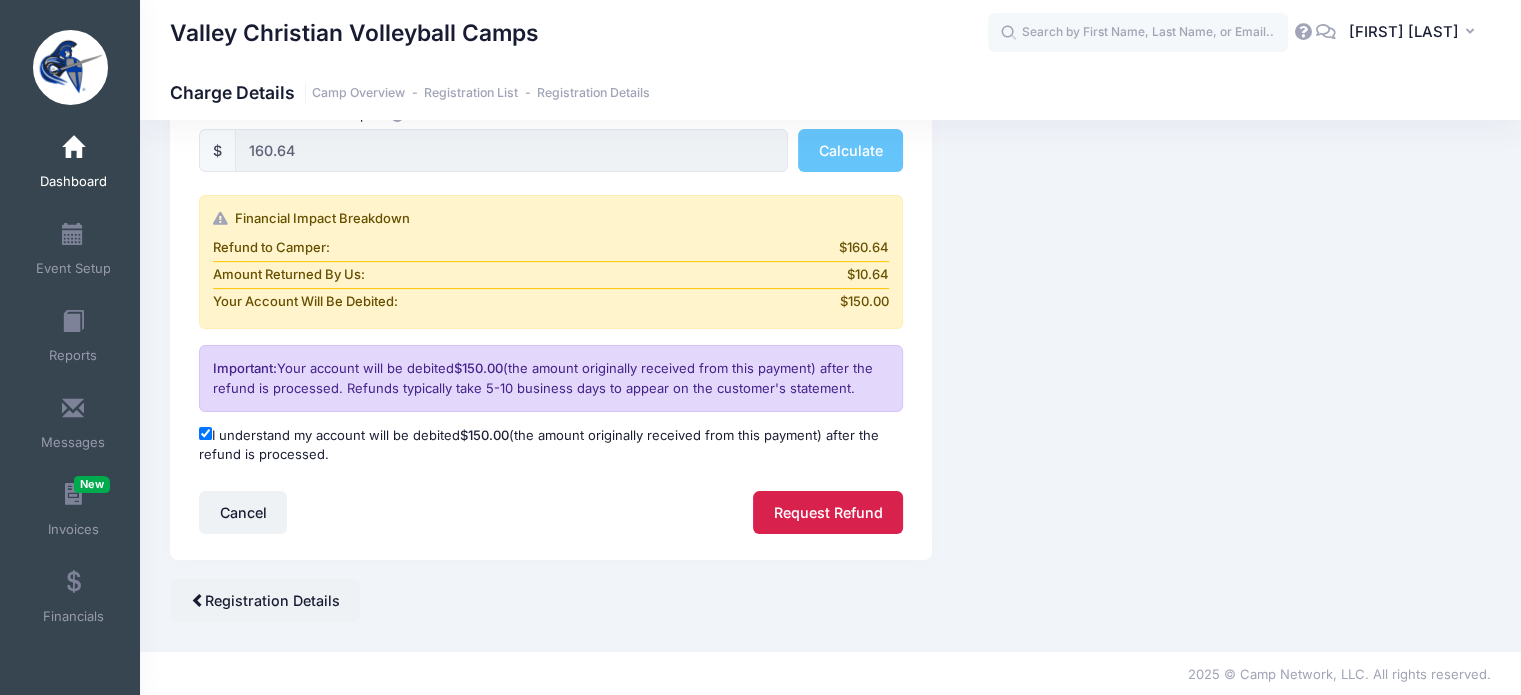 click on "Request Refund" at bounding box center (828, 512) 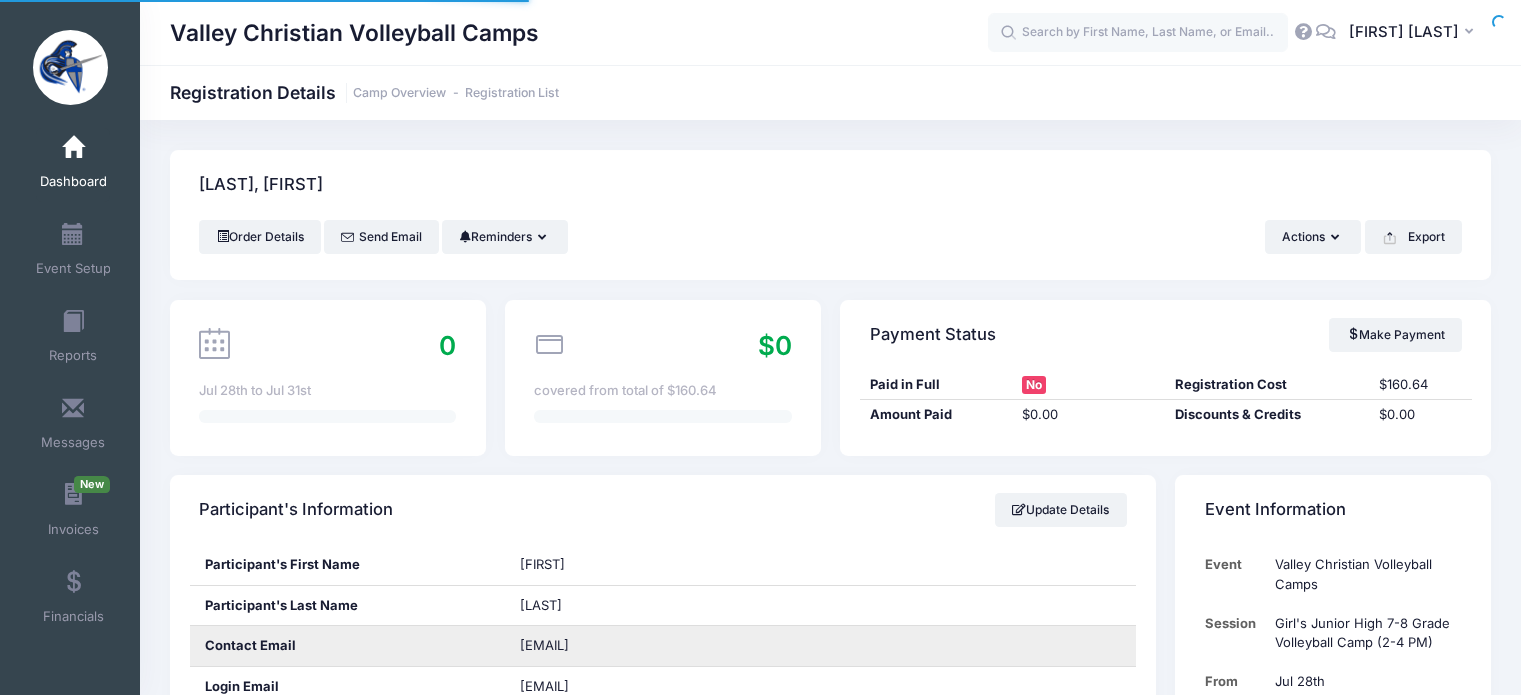 scroll, scrollTop: 0, scrollLeft: 0, axis: both 